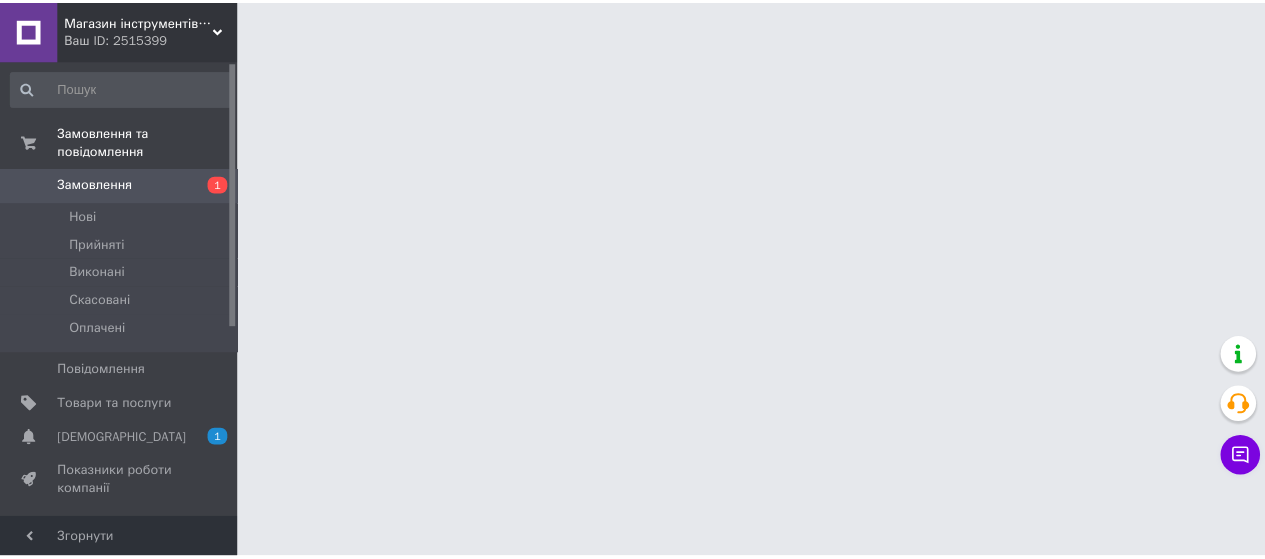 scroll, scrollTop: 0, scrollLeft: 0, axis: both 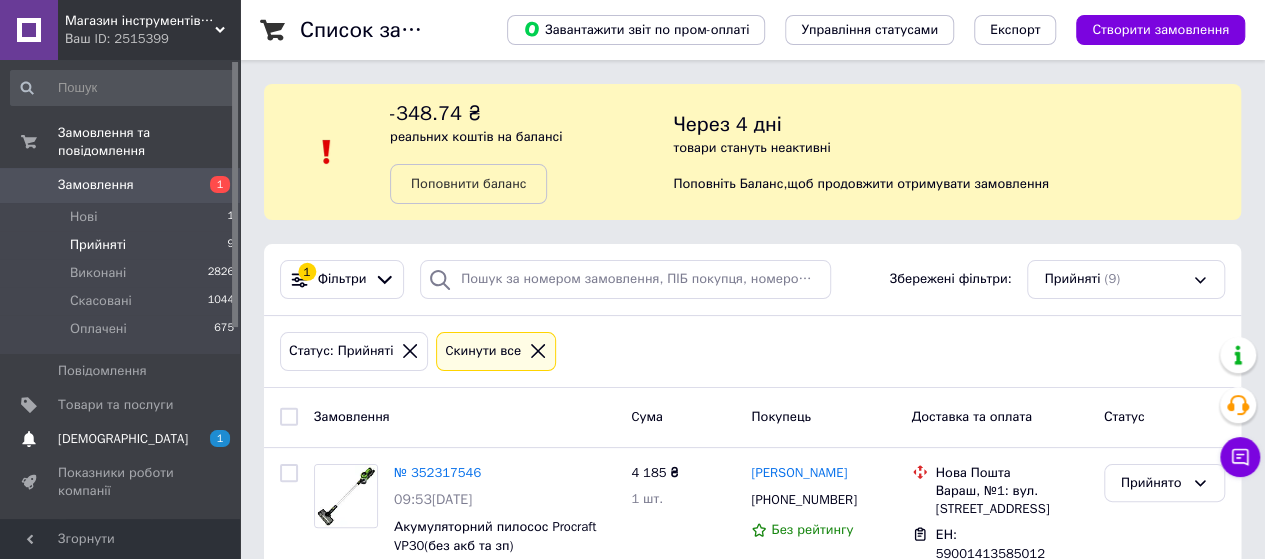 click on "[DEMOGRAPHIC_DATA]" at bounding box center (123, 439) 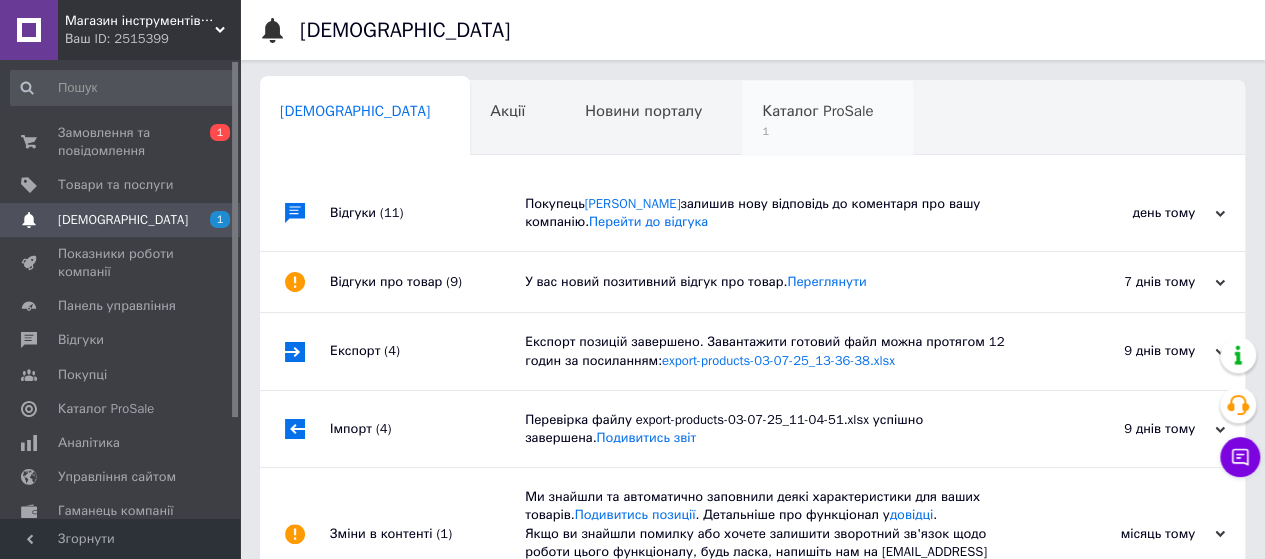 click on "Каталог ProSale" at bounding box center [817, 111] 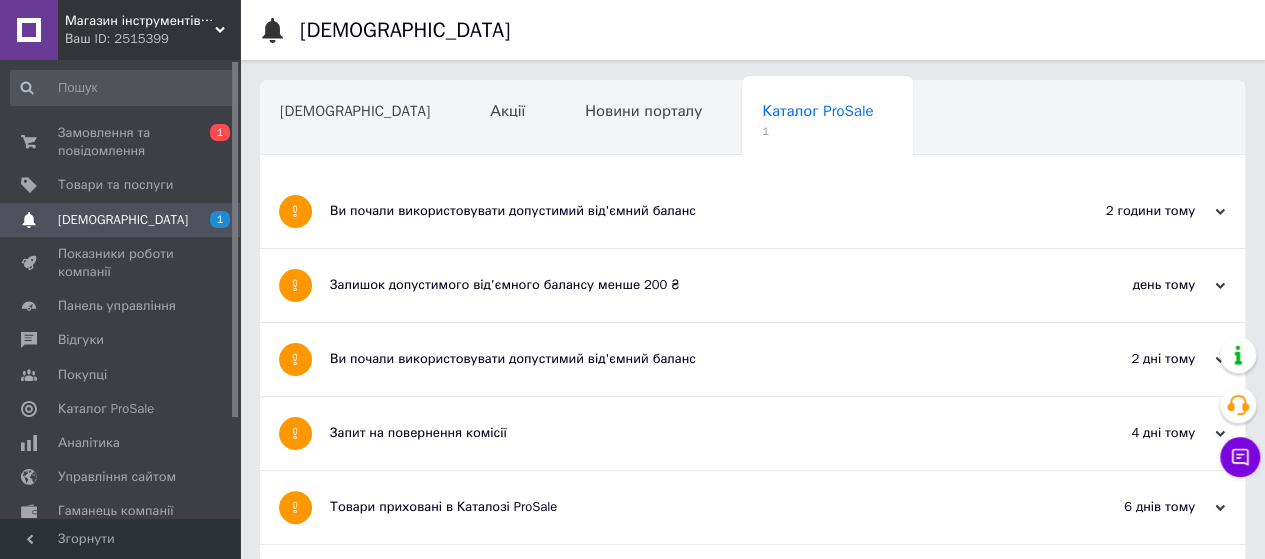 click on "Ви почали використовувати допустимий від'ємний баланс" at bounding box center (677, 211) 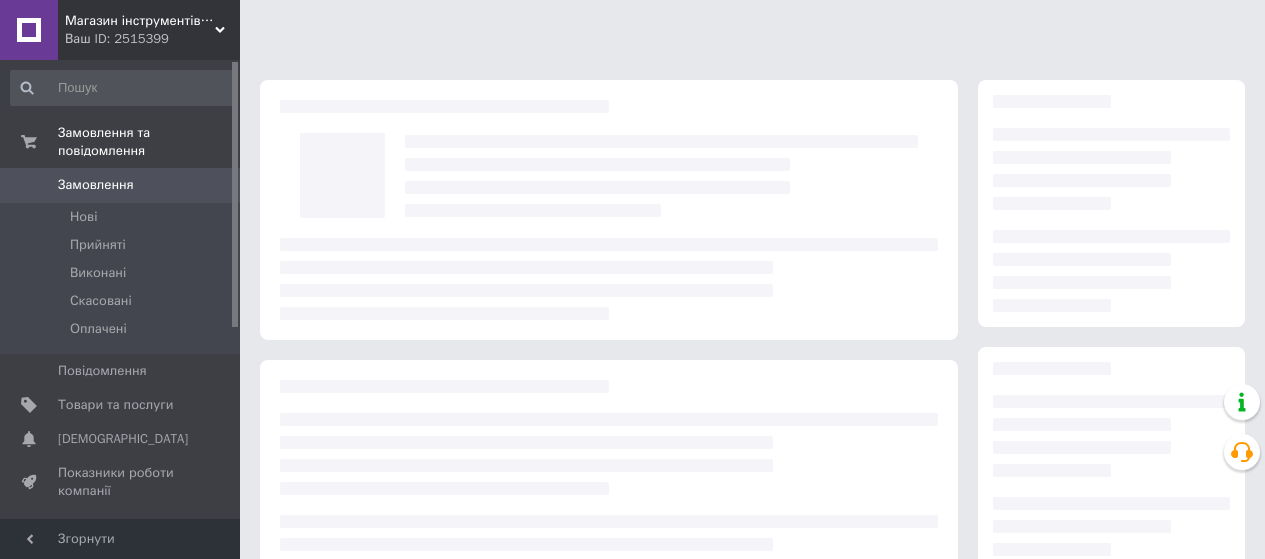 scroll, scrollTop: 244, scrollLeft: 0, axis: vertical 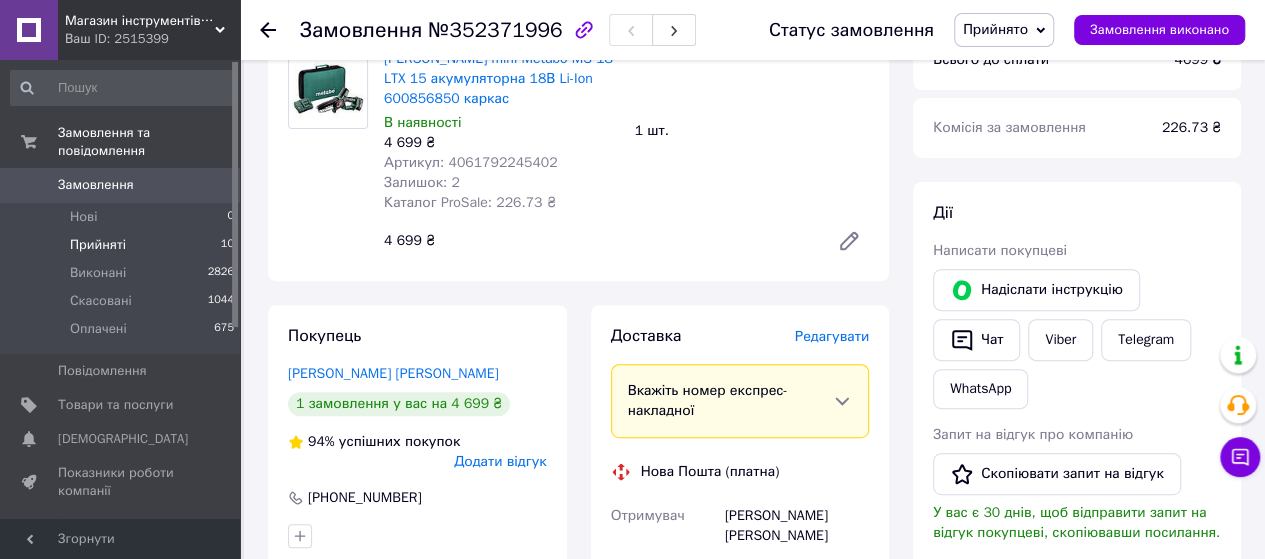 click on "Прийняті" at bounding box center [98, 245] 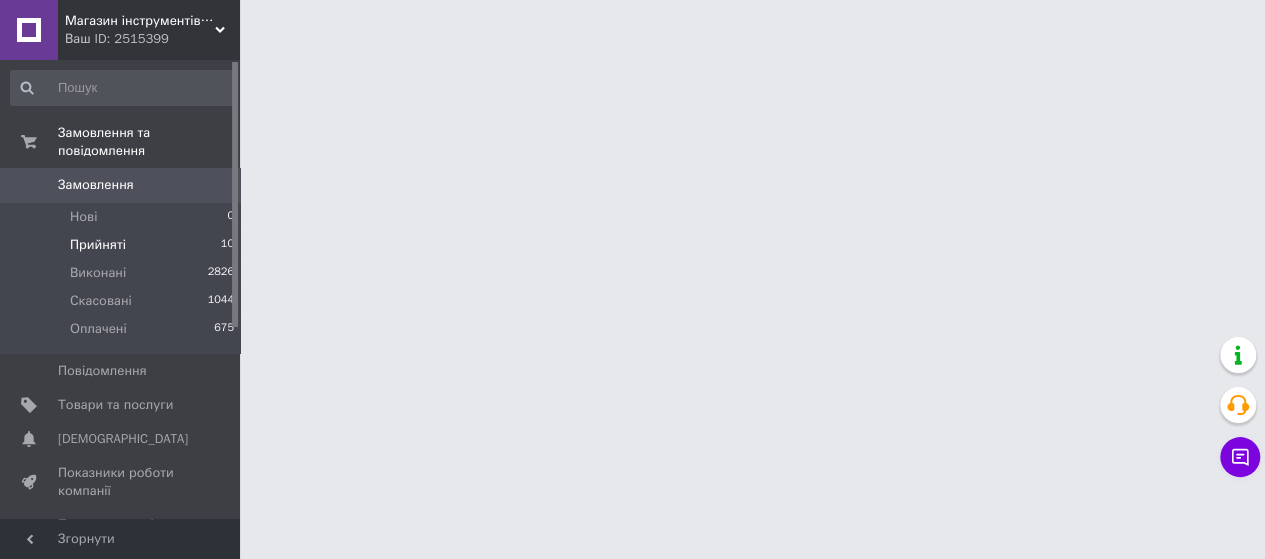 scroll, scrollTop: 0, scrollLeft: 0, axis: both 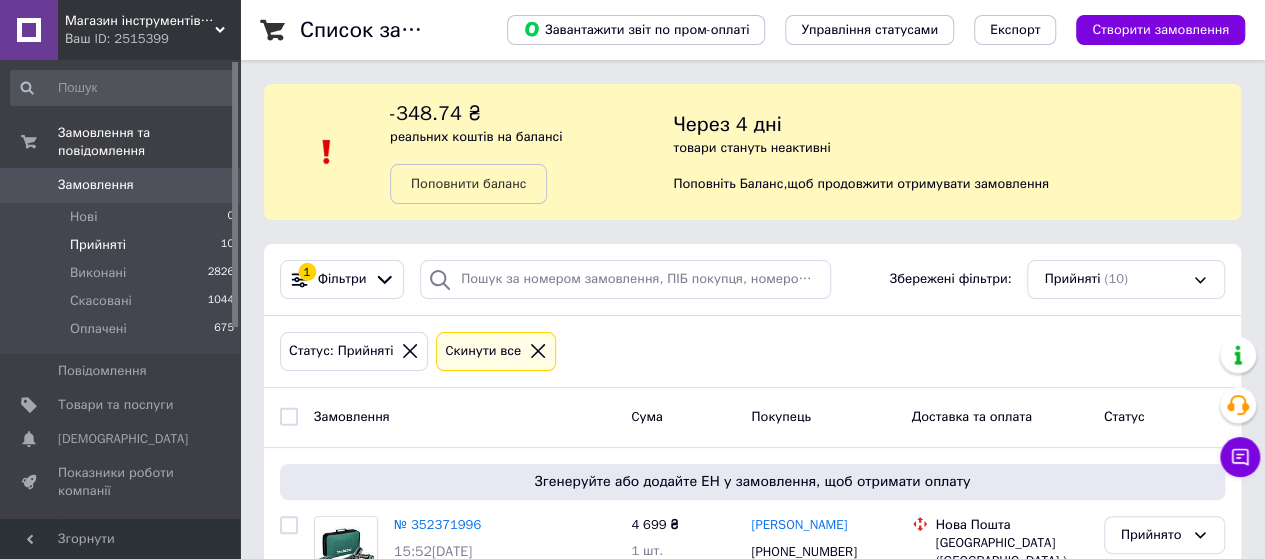 click on "Прийняті" at bounding box center (98, 245) 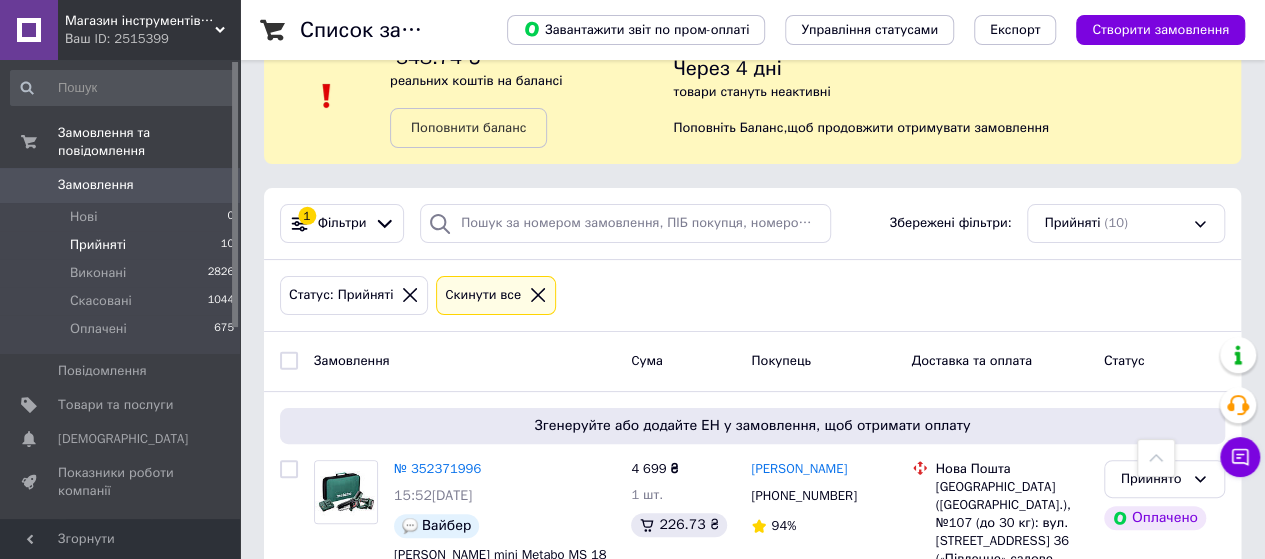 scroll, scrollTop: 0, scrollLeft: 0, axis: both 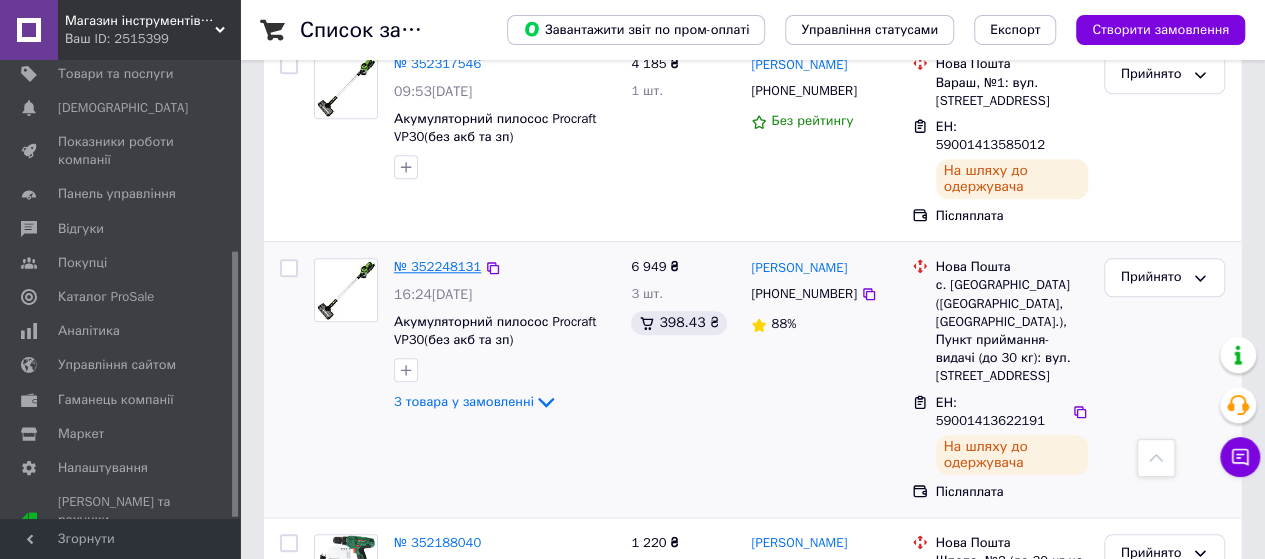 click on "№ 352248131" at bounding box center (437, 266) 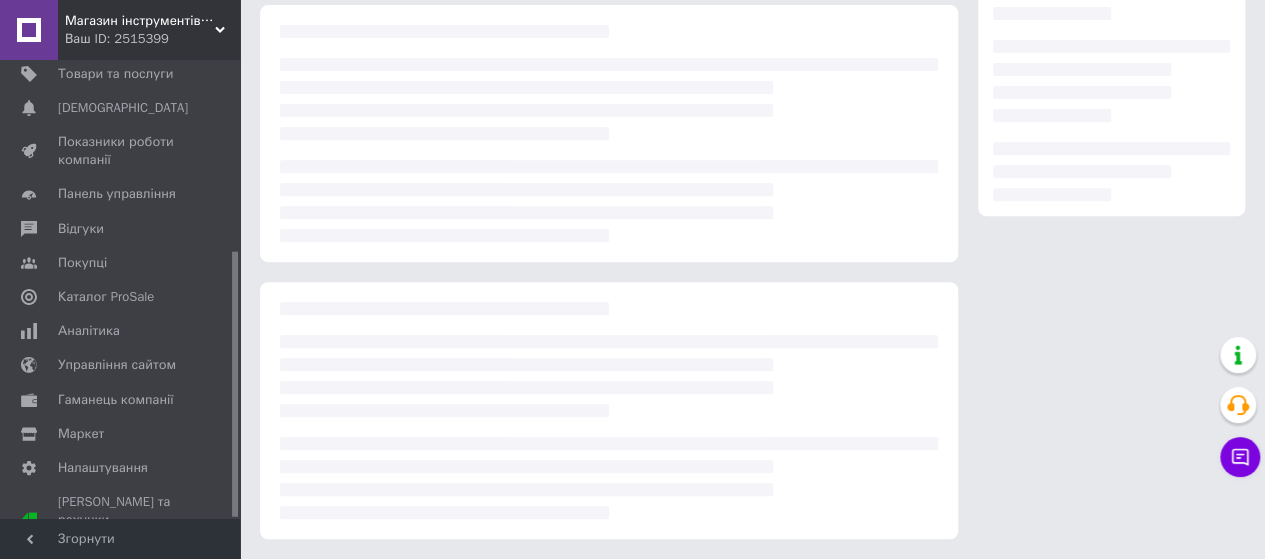 scroll, scrollTop: 0, scrollLeft: 0, axis: both 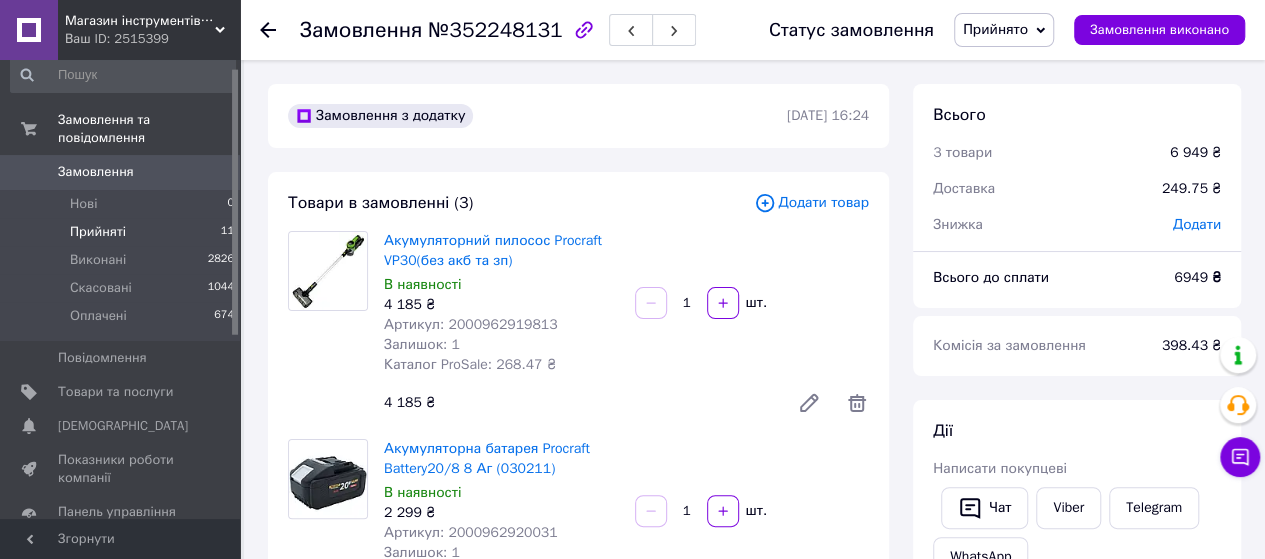 click on "Прийняті" at bounding box center (98, 232) 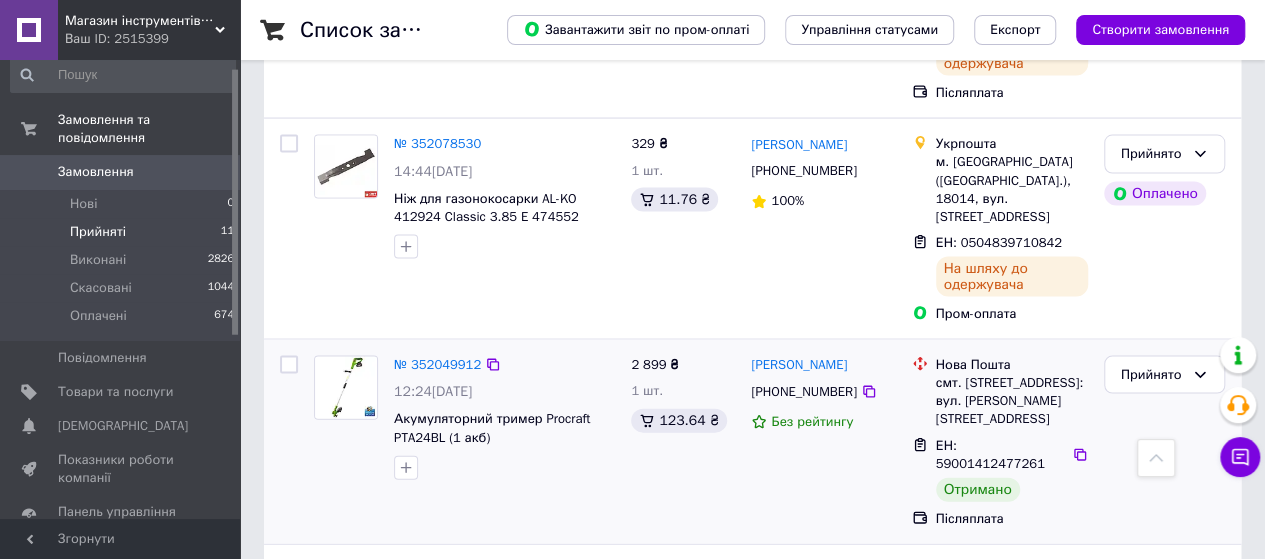 scroll, scrollTop: 1964, scrollLeft: 0, axis: vertical 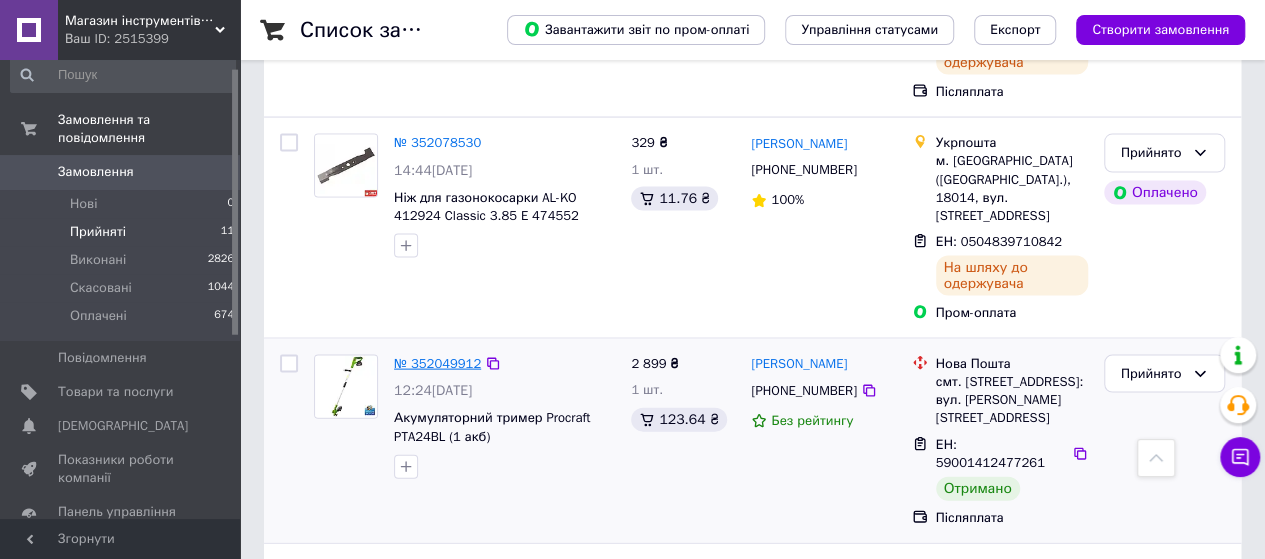 click on "№ 352049912" at bounding box center [437, 363] 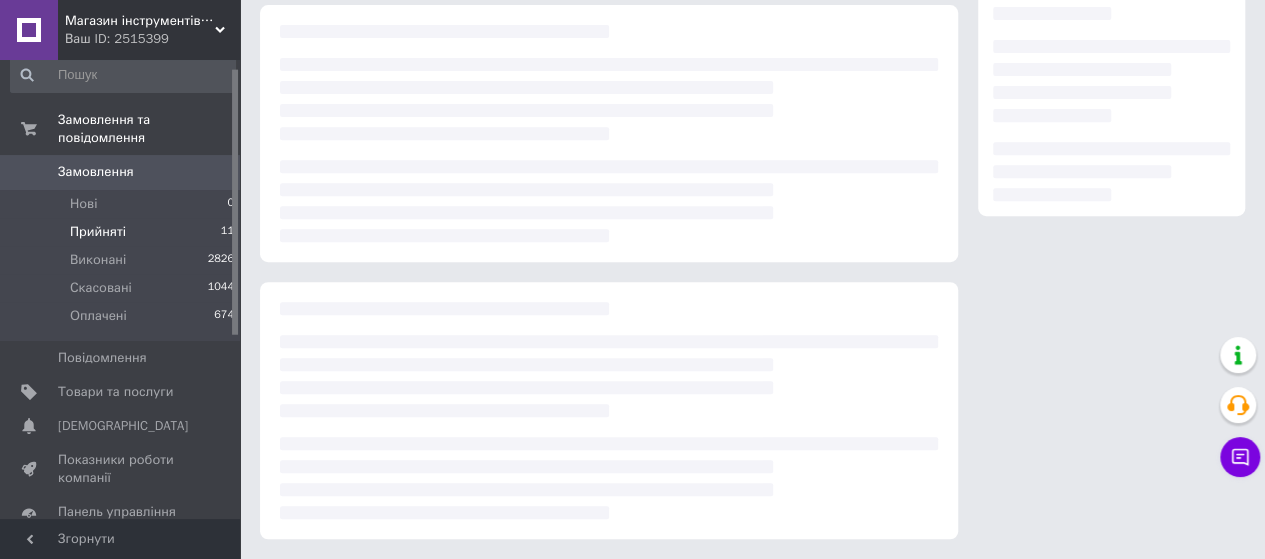 scroll, scrollTop: 0, scrollLeft: 0, axis: both 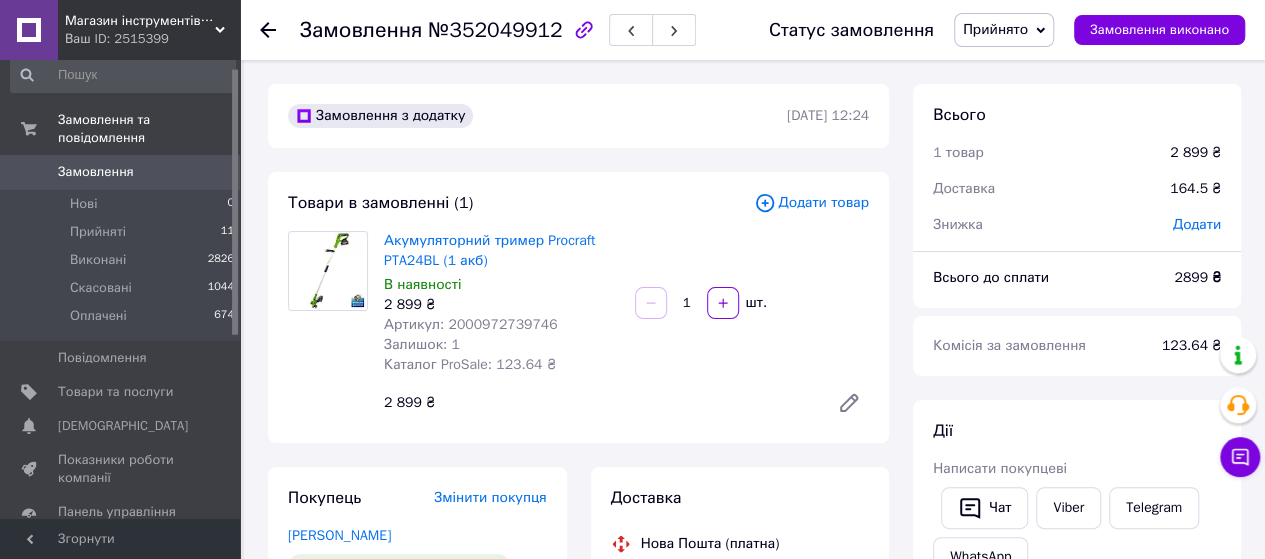click on "Артикул: 2000972739746" at bounding box center (471, 324) 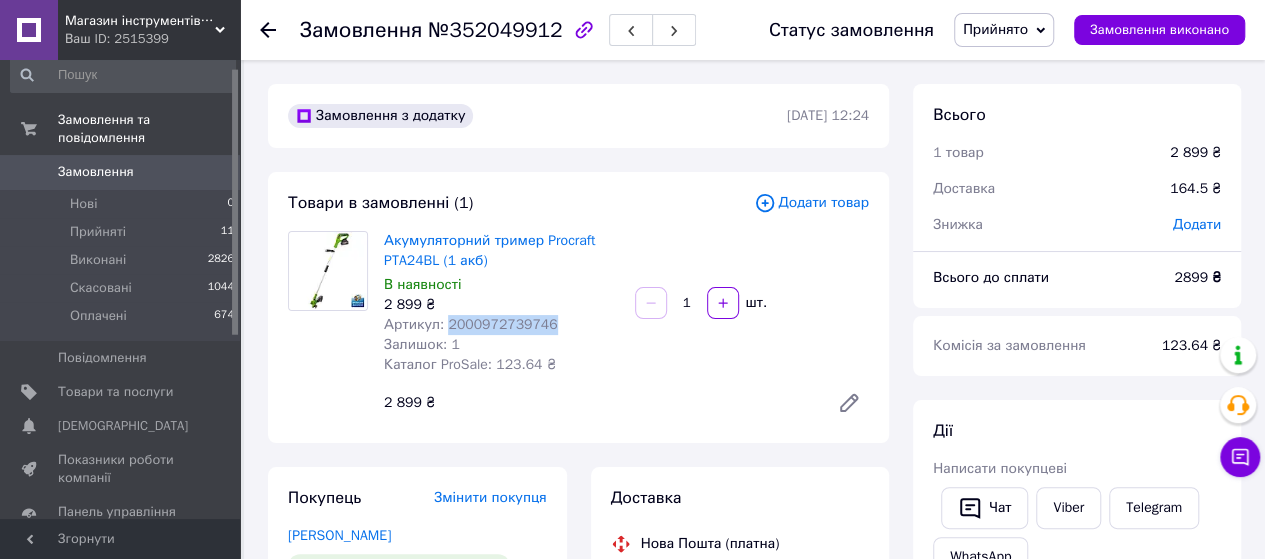 click on "Артикул: 2000972739746" at bounding box center [471, 324] 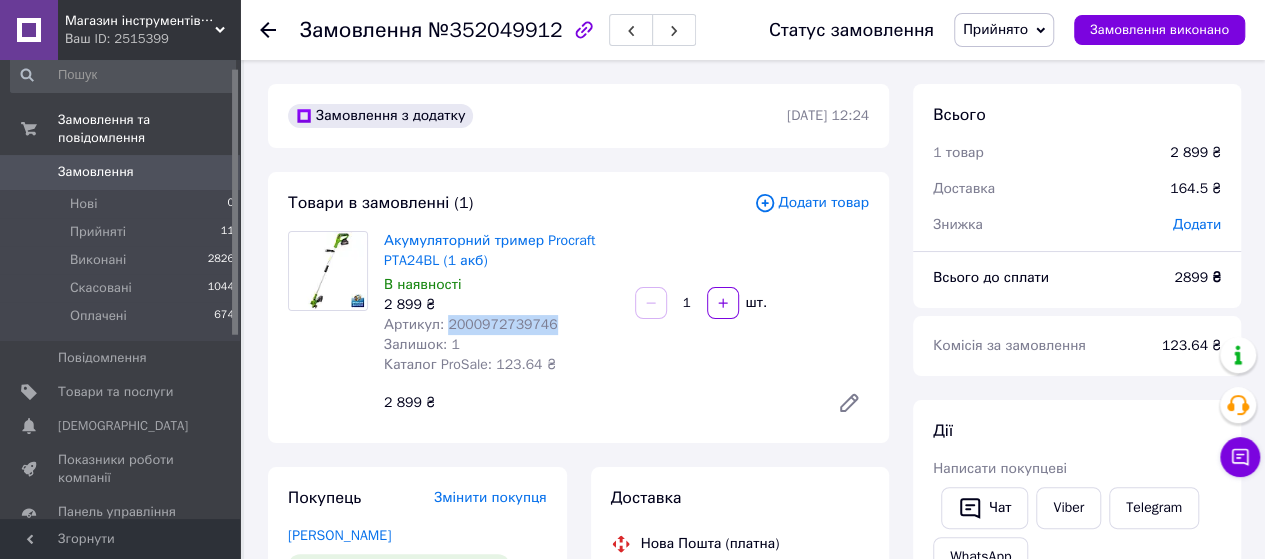copy on "2000972739746" 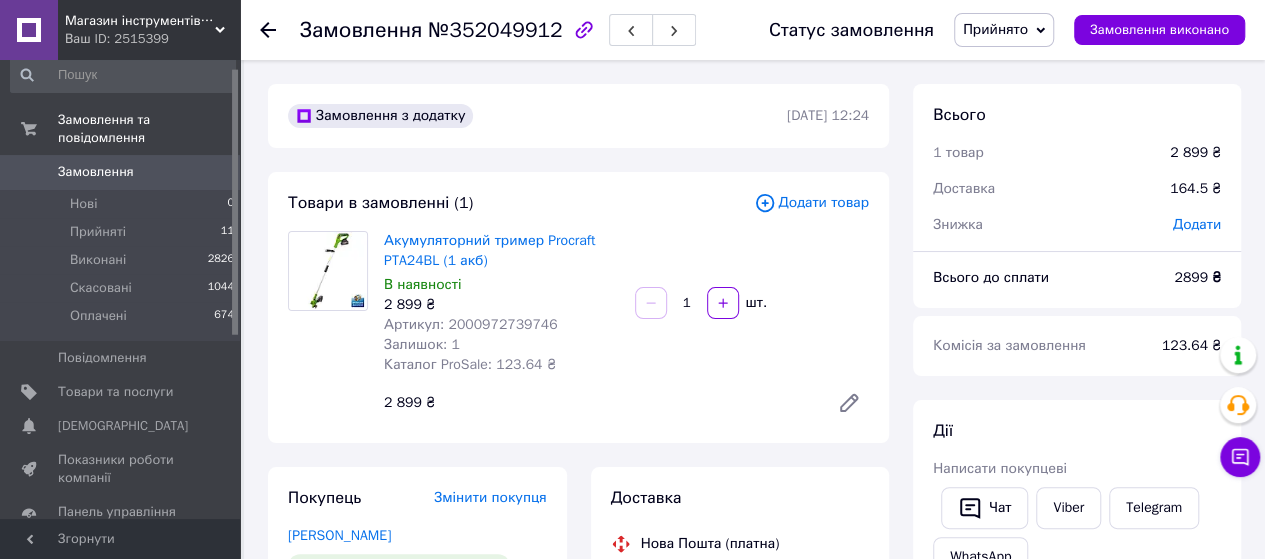 click on "Акумуляторний тример Procraft PTA24BL (1 акб) В наявності 2 899 ₴ Артикул: 2000972739746 Залишок: 1 Каталог ProSale: 123.64 ₴" at bounding box center (501, 303) 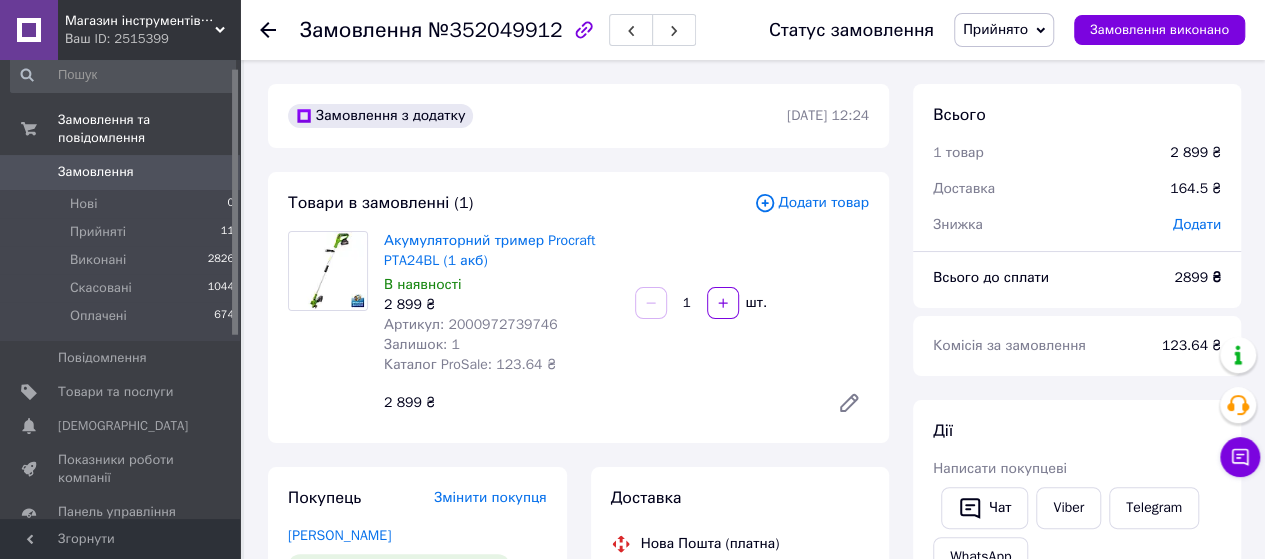 click on "Замовлення" at bounding box center (96, 172) 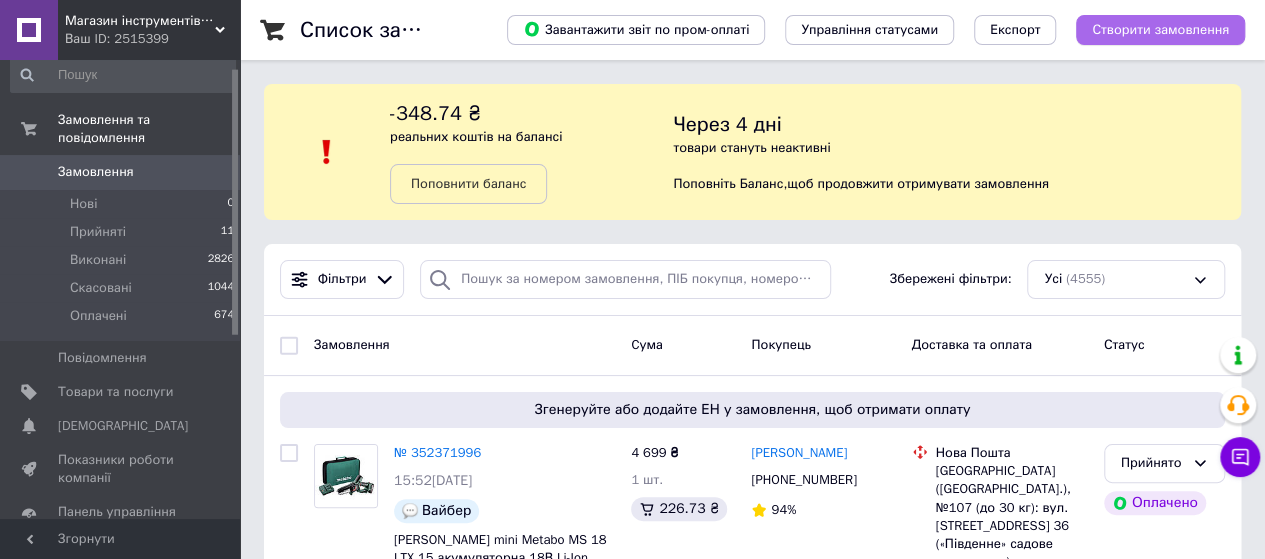 click on "Створити замовлення" at bounding box center (1160, 30) 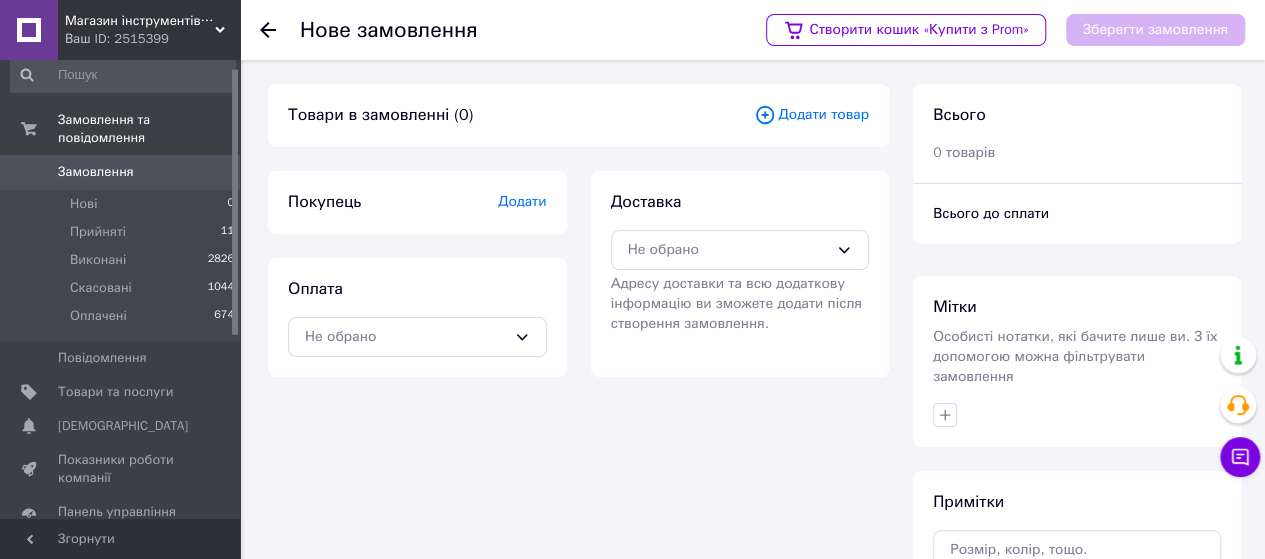 click on "Додати товар" at bounding box center [811, 115] 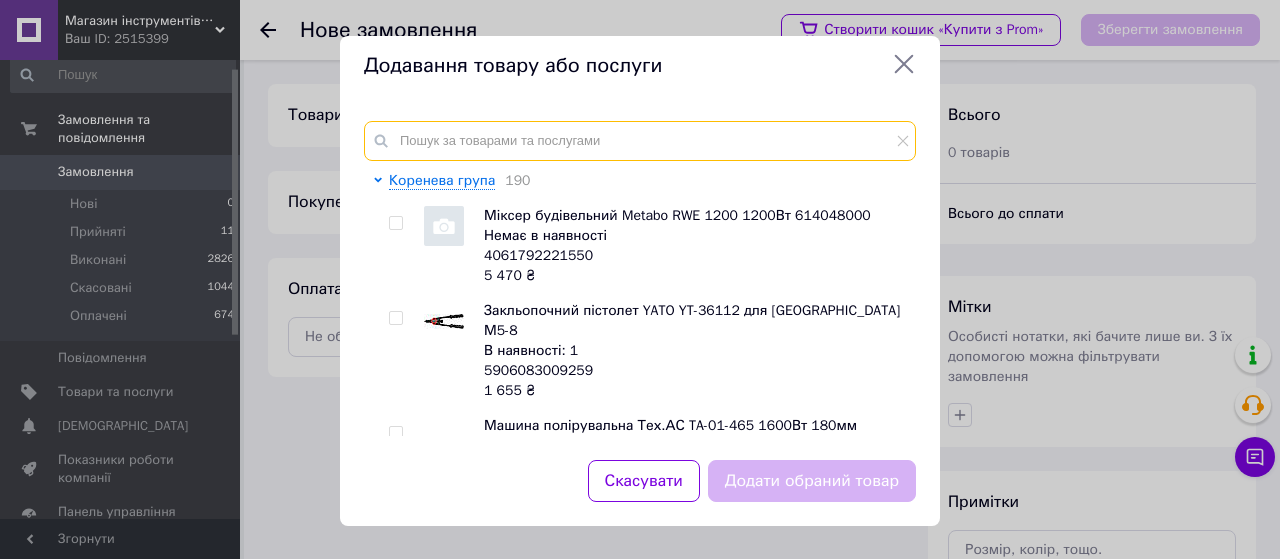 paste on "2000972739746" 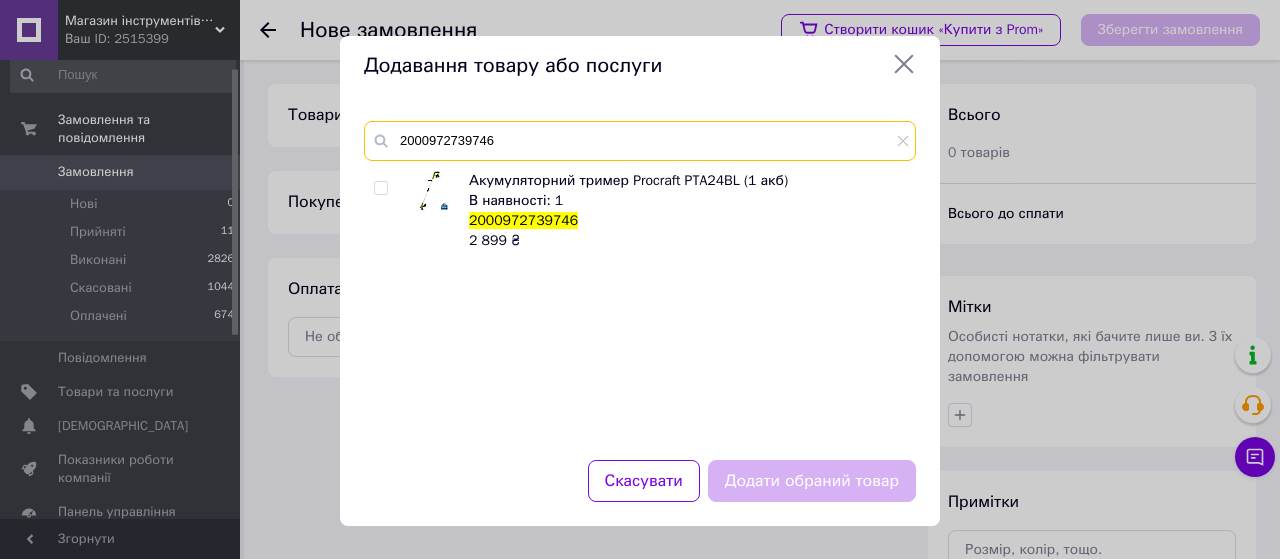 type on "2000972739746" 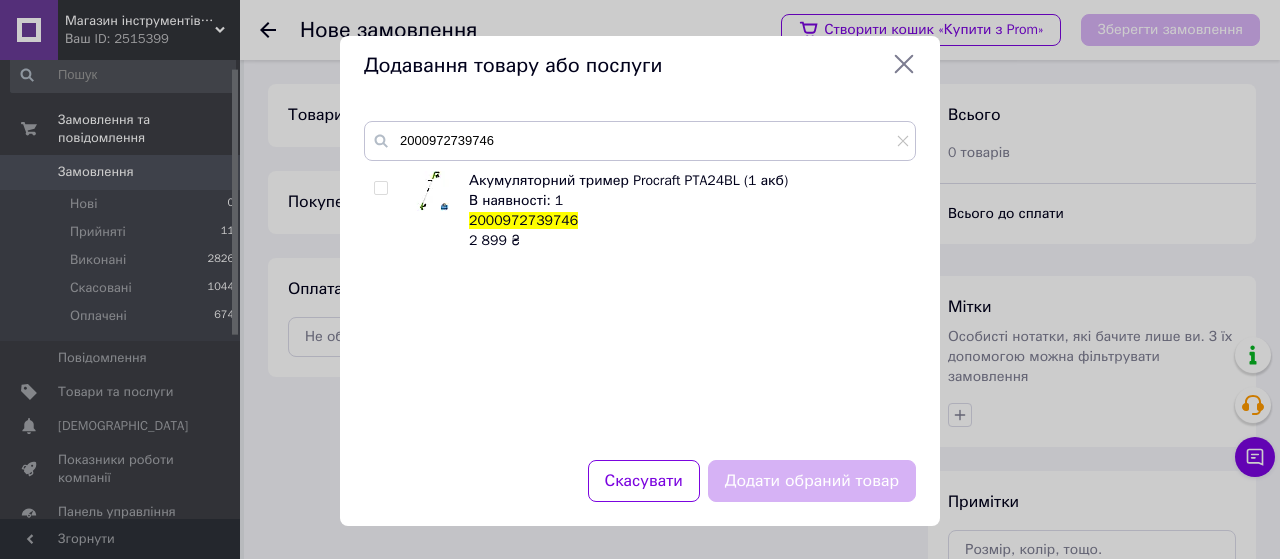 click at bounding box center [380, 188] 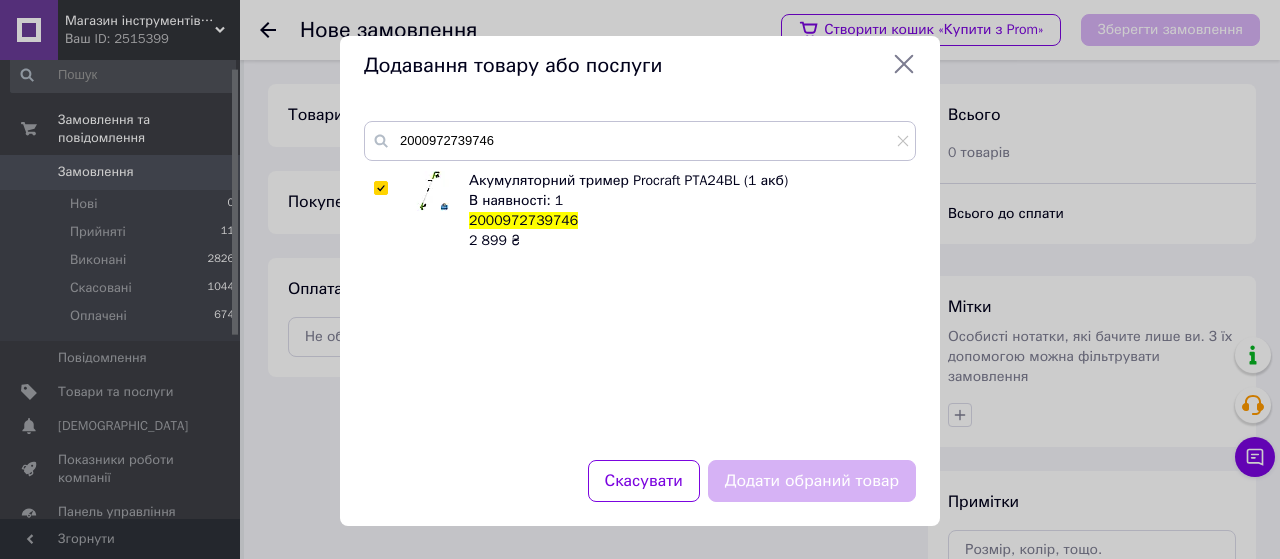 checkbox on "true" 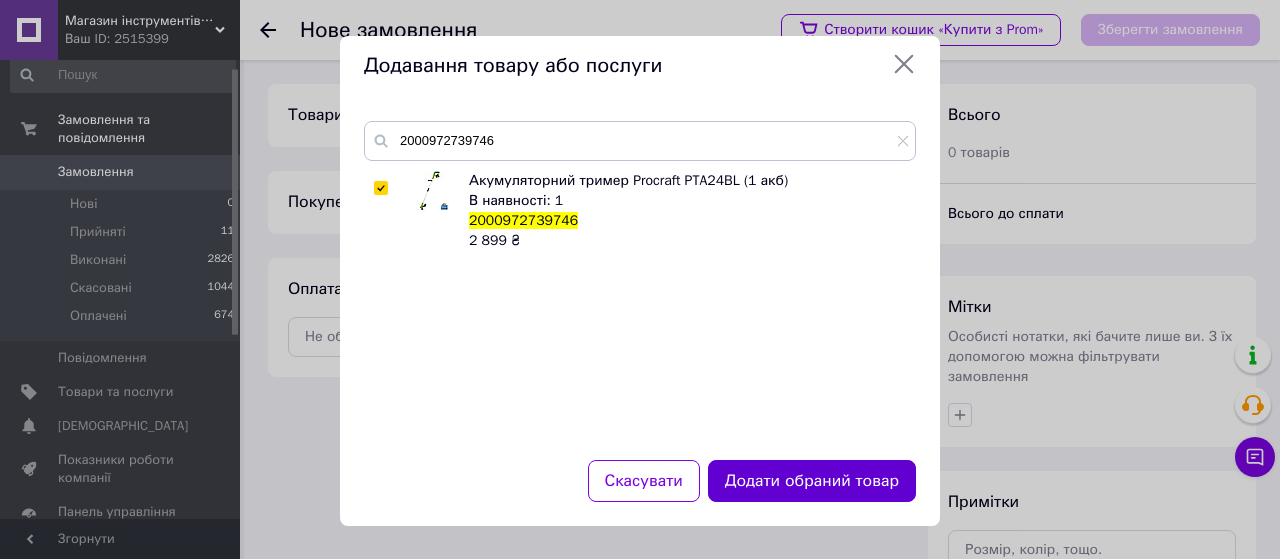 click on "Додати обраний товар" at bounding box center [812, 481] 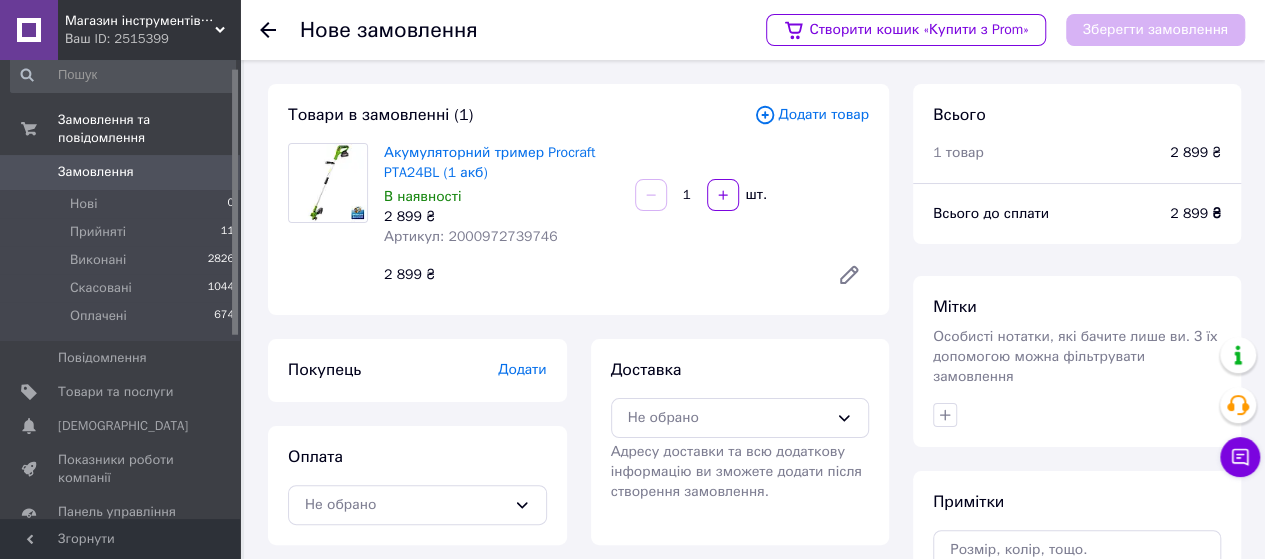 scroll, scrollTop: 33, scrollLeft: 0, axis: vertical 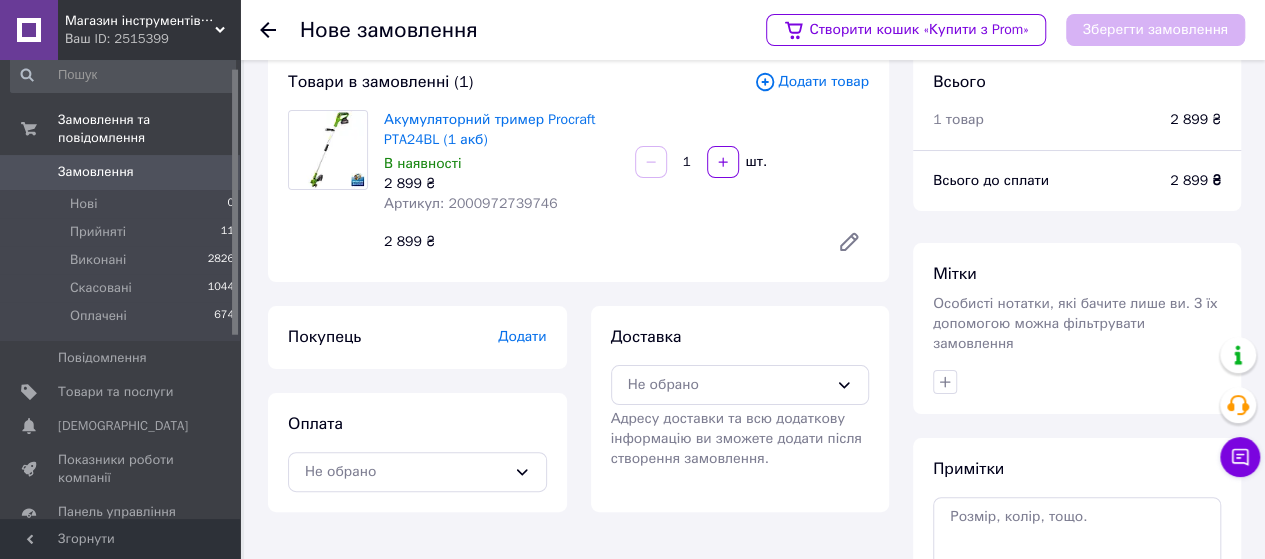 click on "Додати" at bounding box center (522, 336) 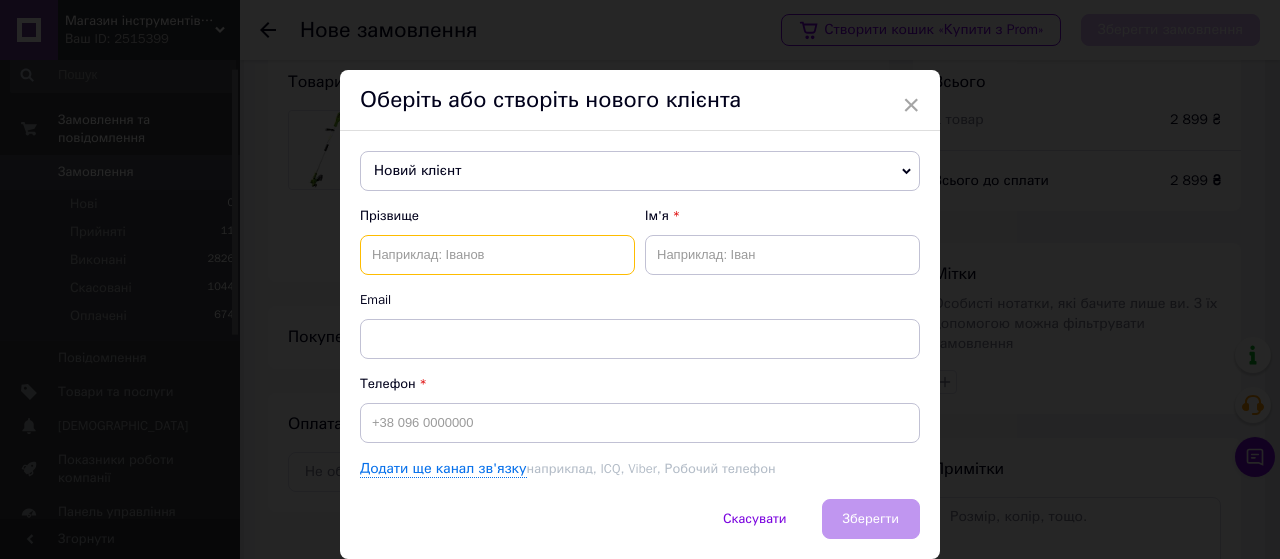 click at bounding box center (497, 255) 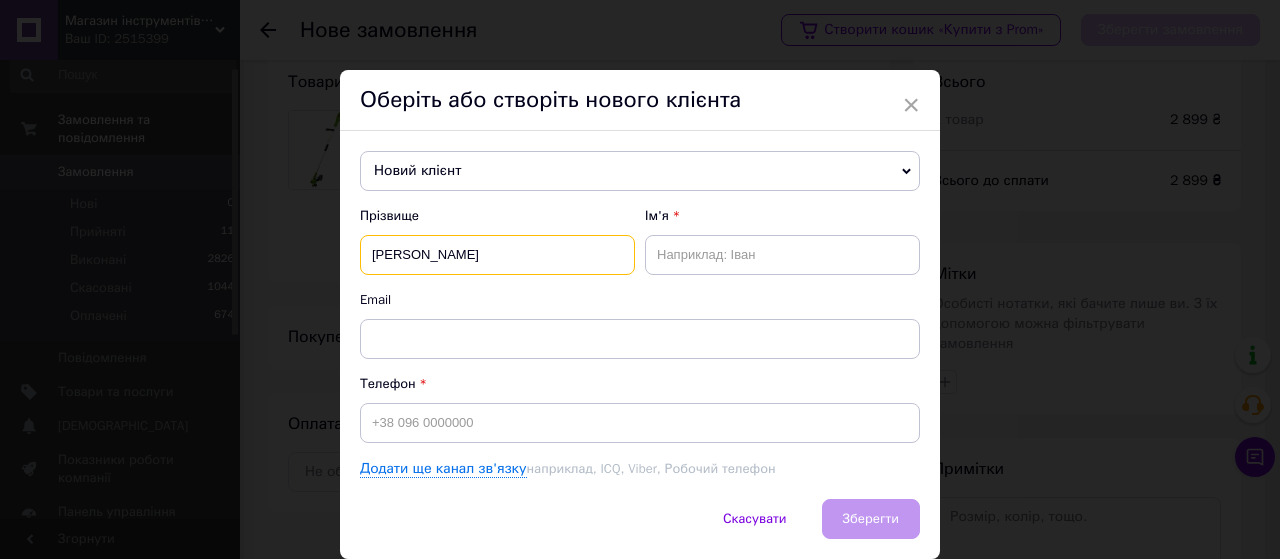 type on "Семеренко" 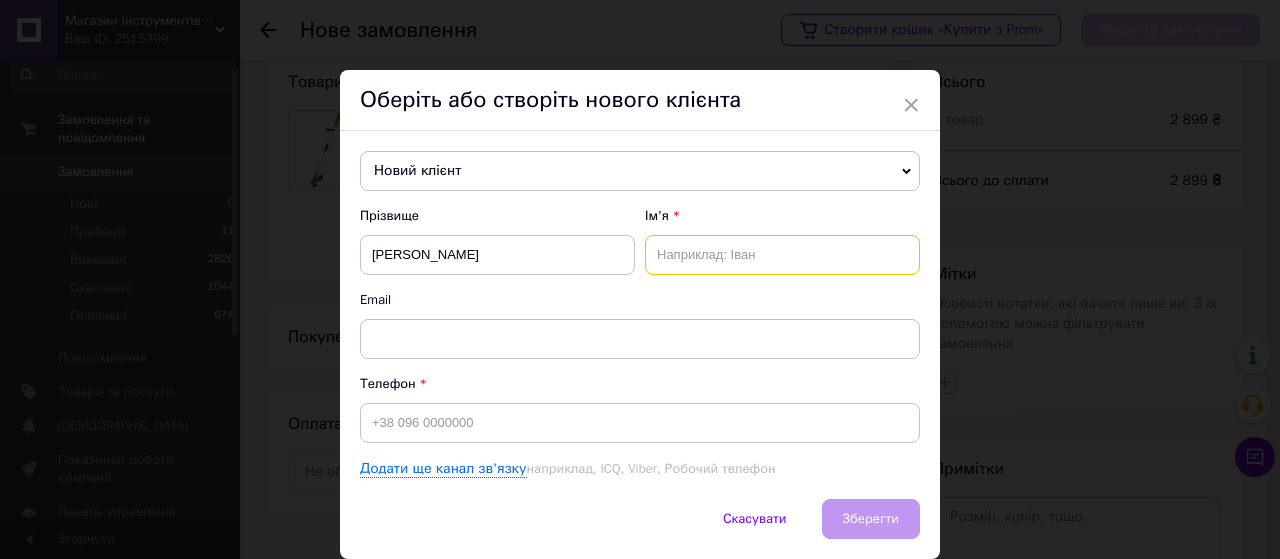 click at bounding box center (782, 255) 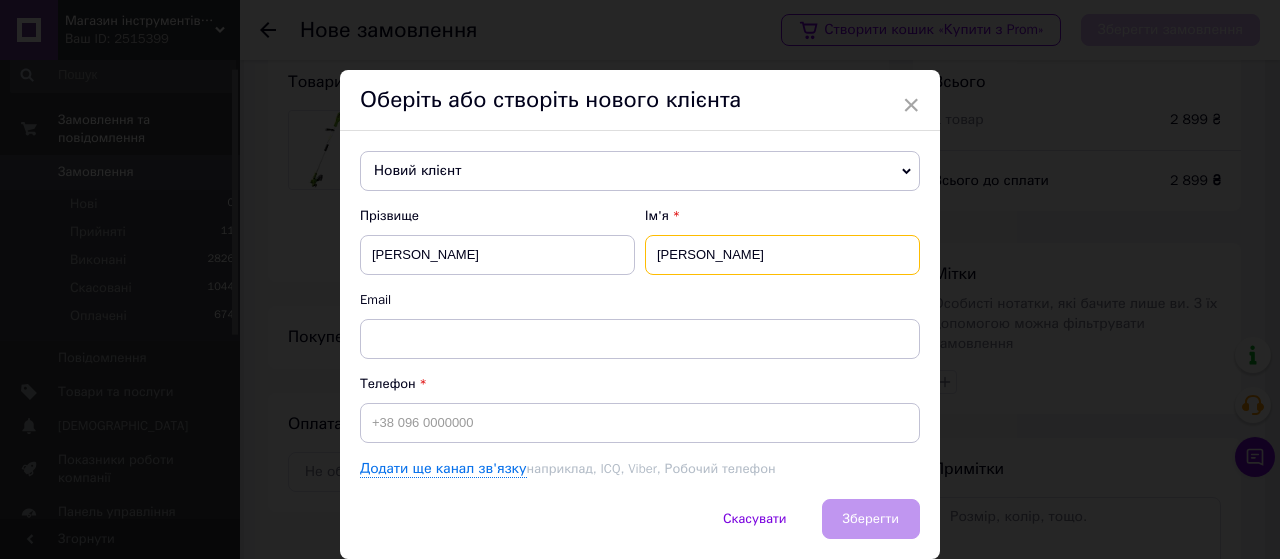 type on "[PERSON_NAME]" 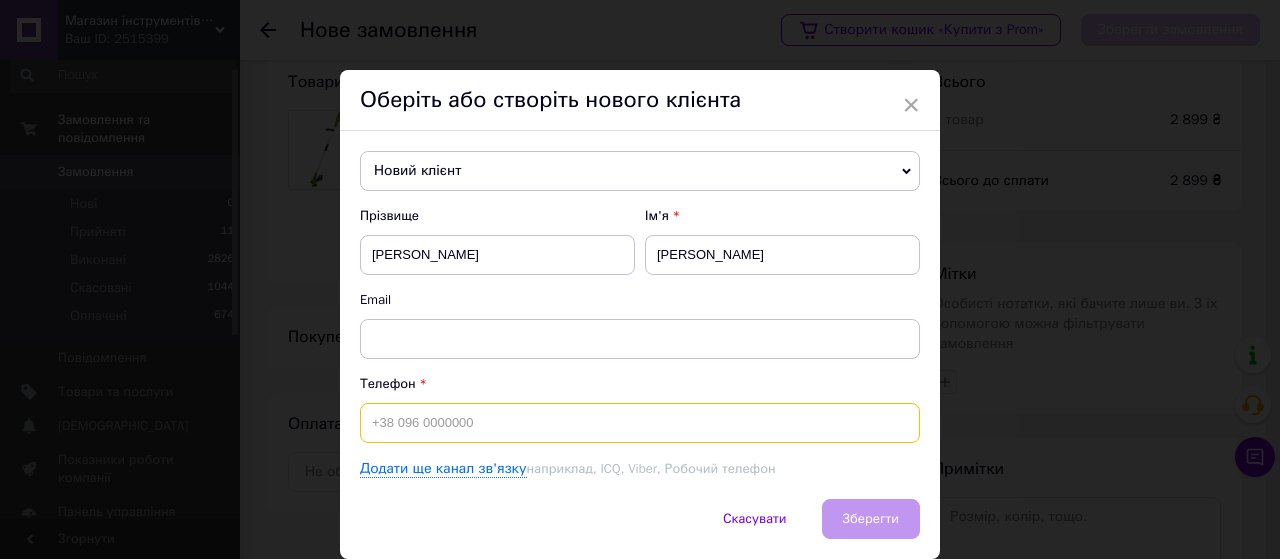 click at bounding box center (640, 423) 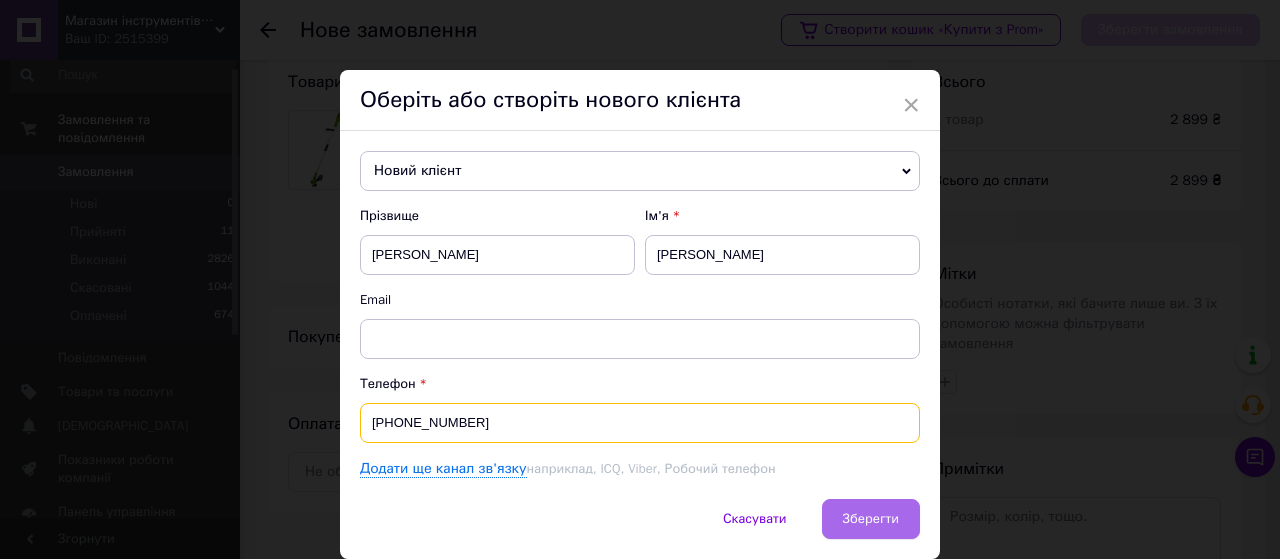 type on "+380677025494" 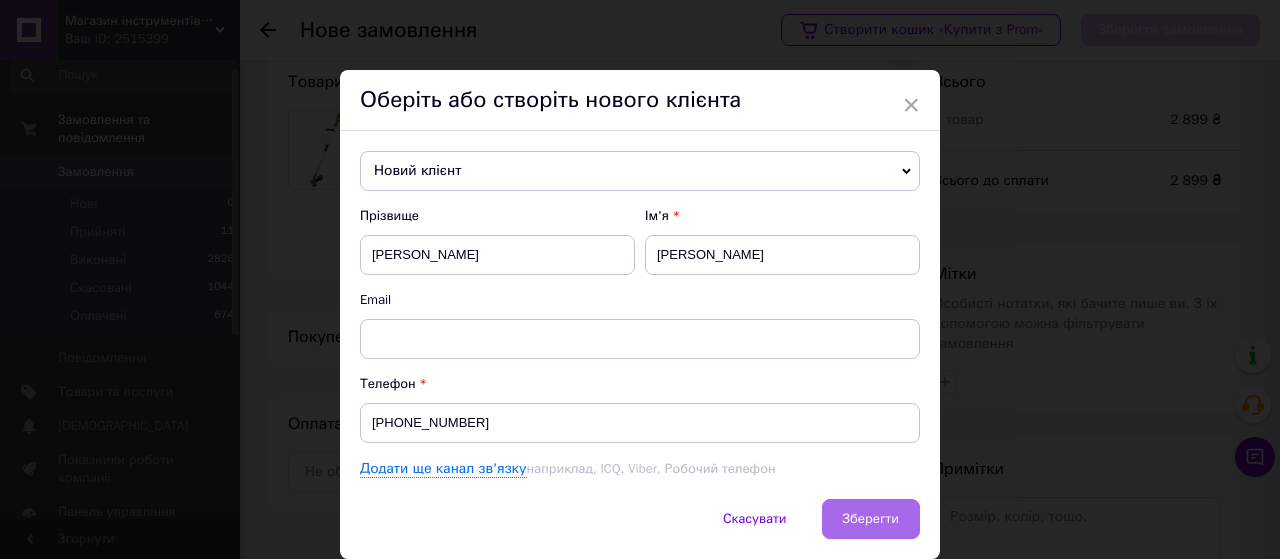 click on "Зберегти" at bounding box center (871, 519) 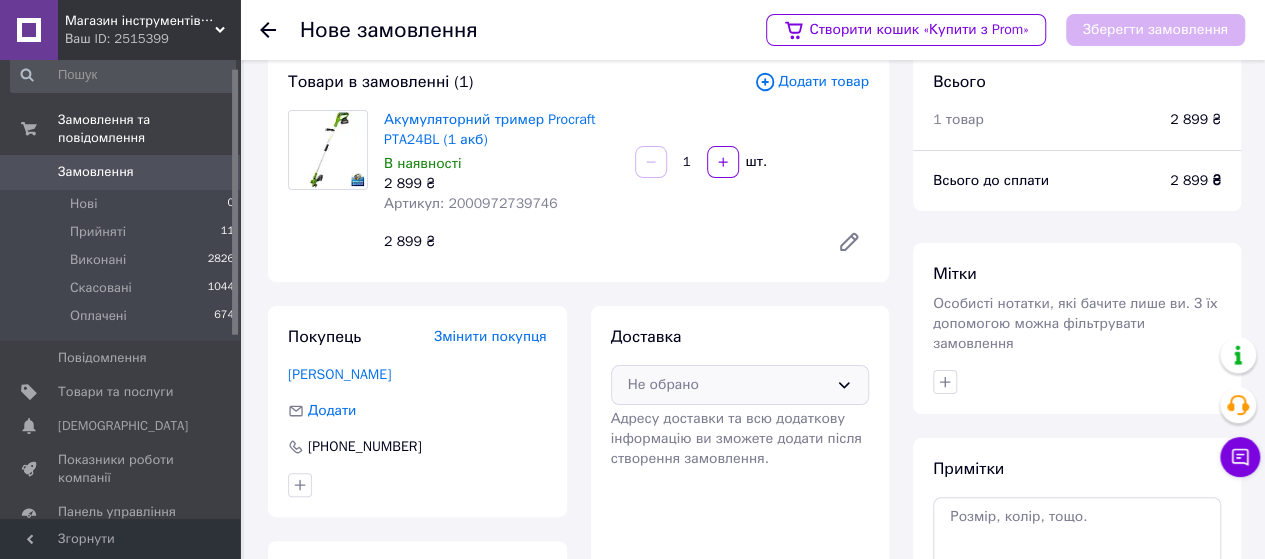 click on "Не обрано" at bounding box center (728, 385) 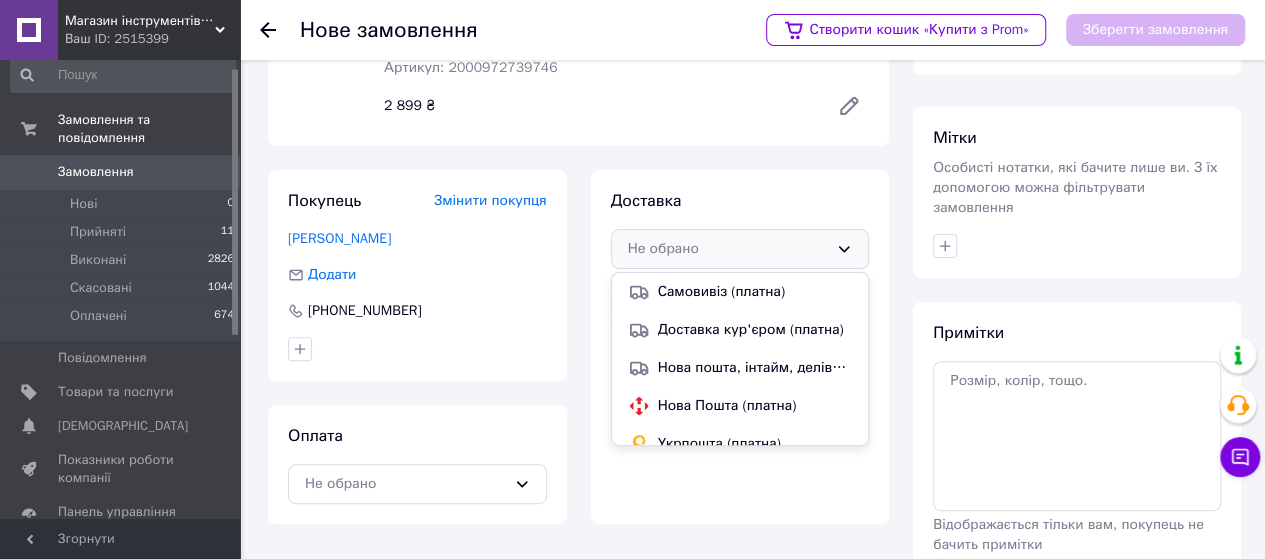 scroll, scrollTop: 171, scrollLeft: 0, axis: vertical 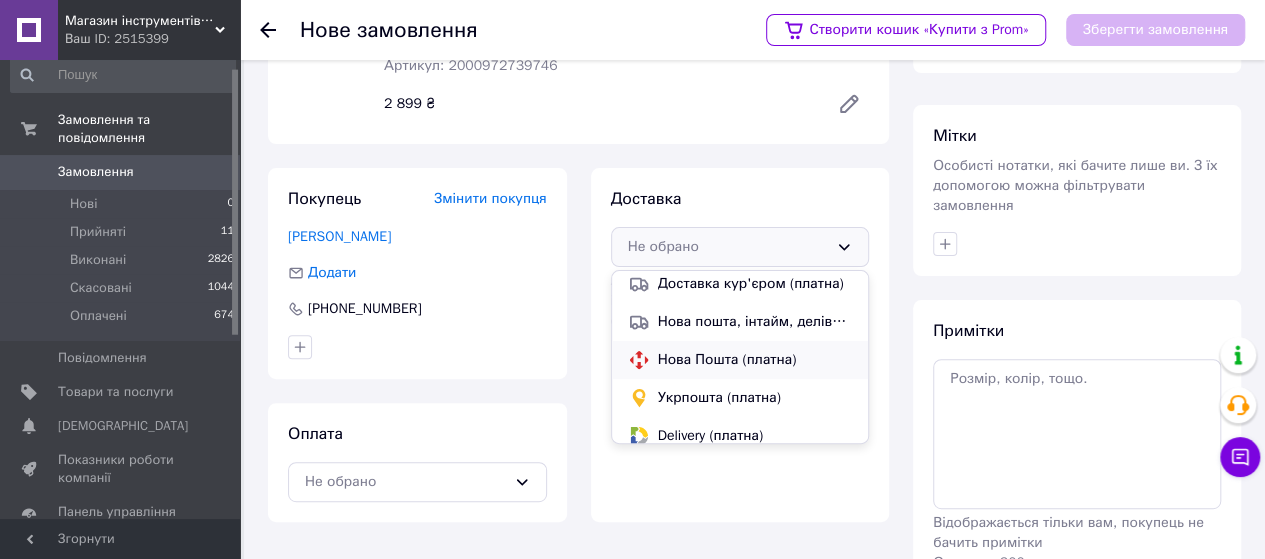 click on "Нова Пошта (платна)" at bounding box center [755, 360] 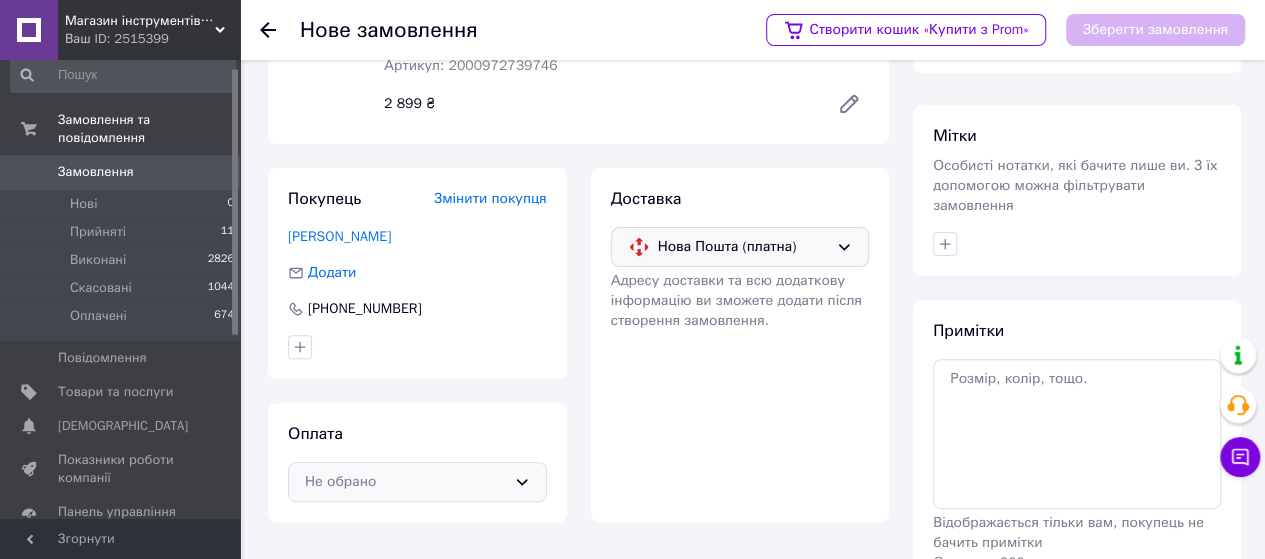 scroll, scrollTop: 263, scrollLeft: 0, axis: vertical 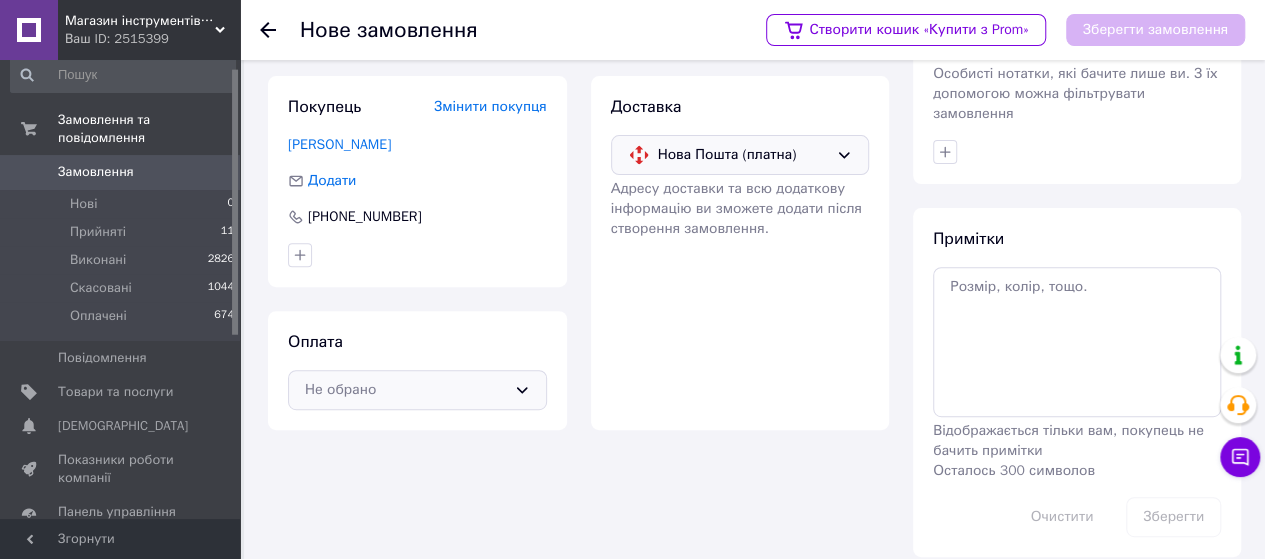 click on "Не обрано" at bounding box center [405, 390] 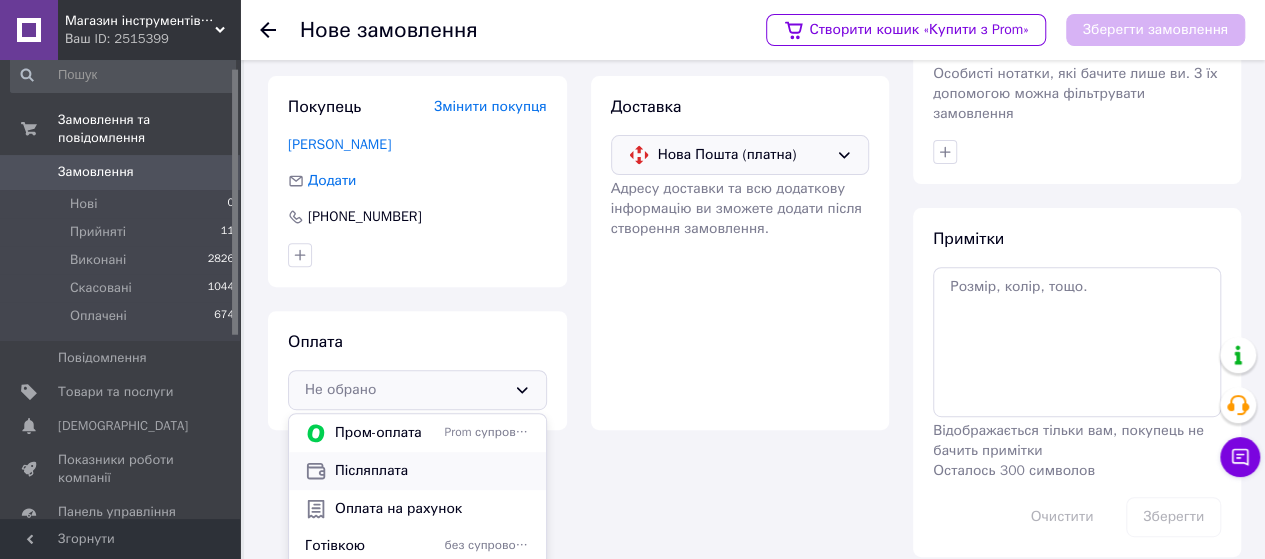 click on "Післяплата" at bounding box center (432, 471) 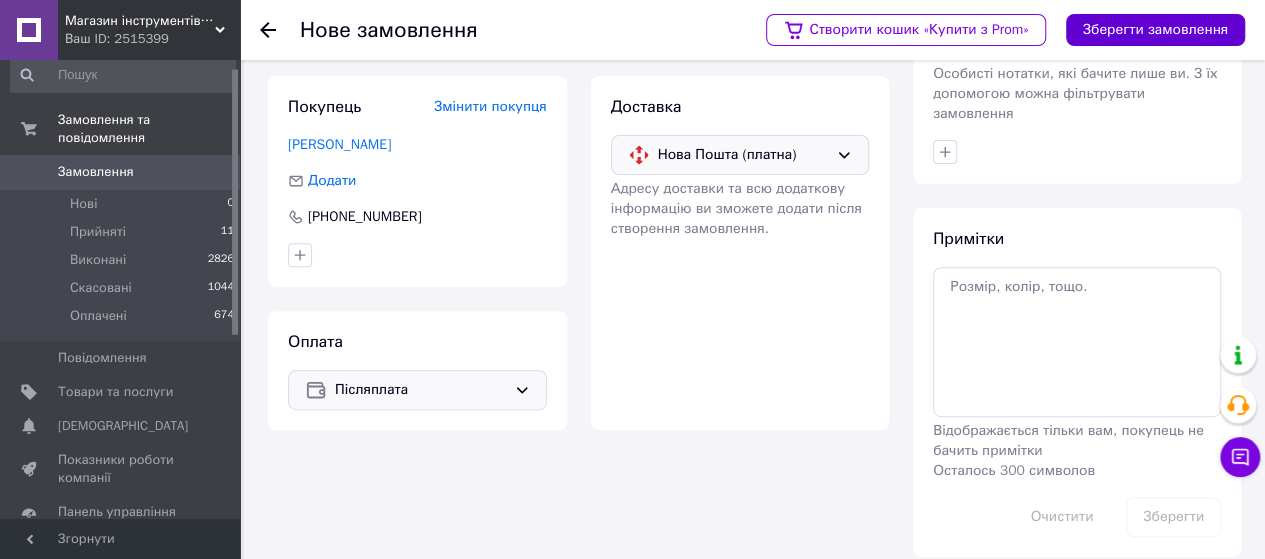 click on "Зберегти замовлення" at bounding box center [1155, 30] 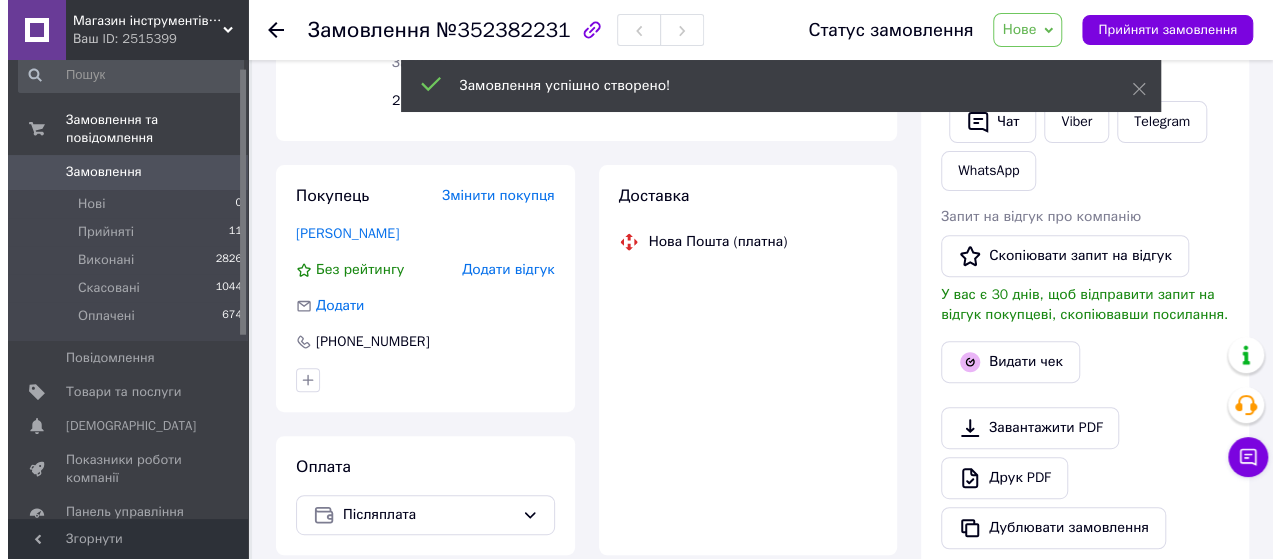 scroll, scrollTop: 301, scrollLeft: 0, axis: vertical 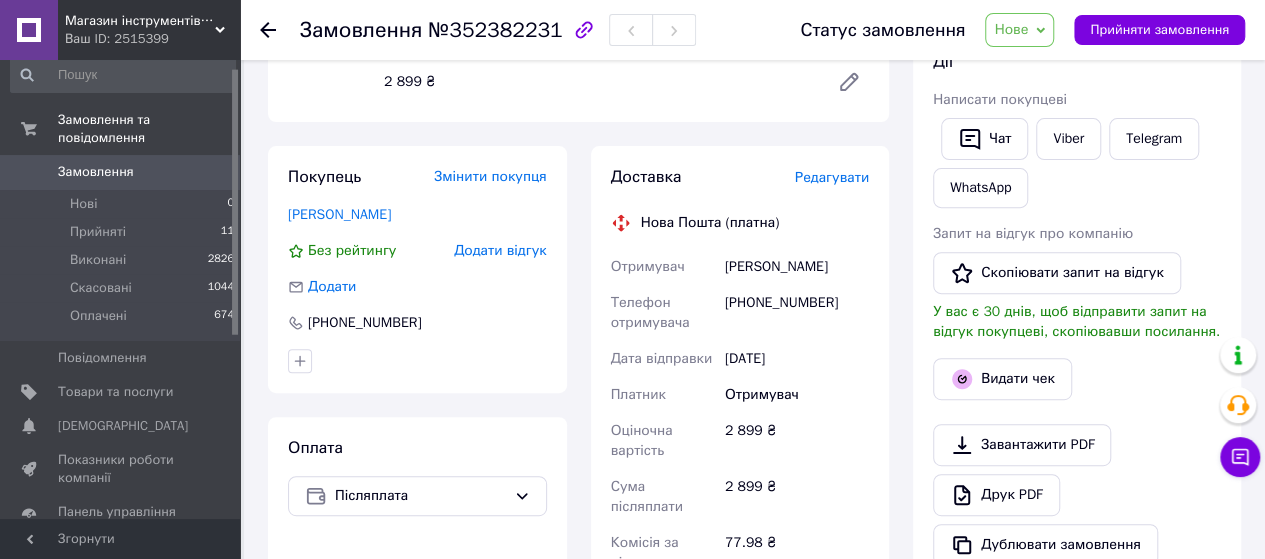 click on "Редагувати" at bounding box center (832, 177) 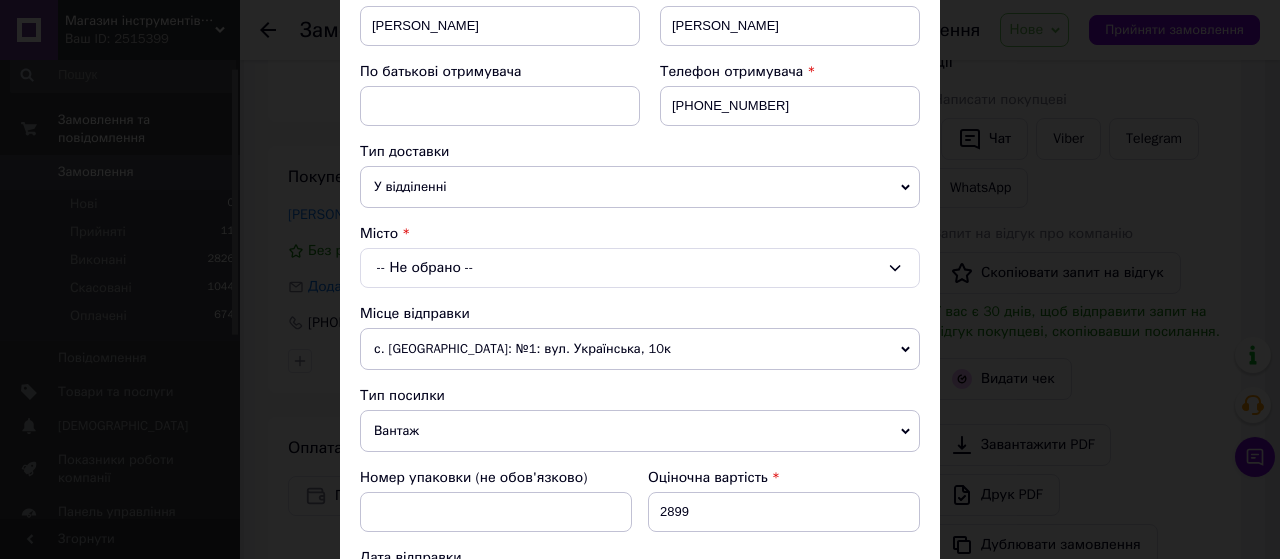 scroll, scrollTop: 332, scrollLeft: 0, axis: vertical 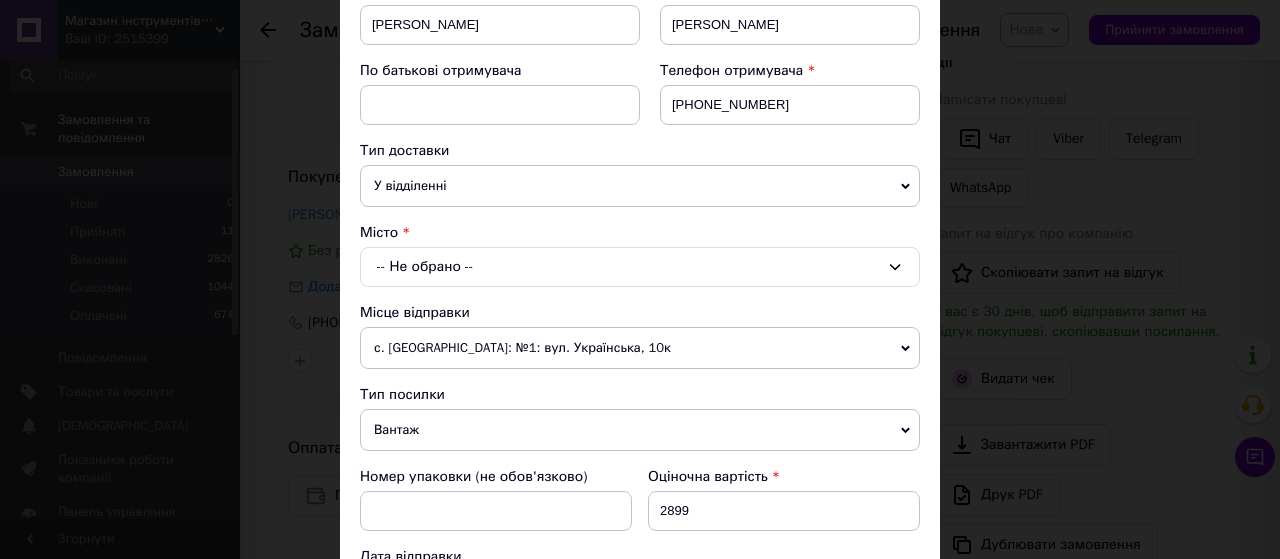 click on "-- Не обрано --" at bounding box center [640, 267] 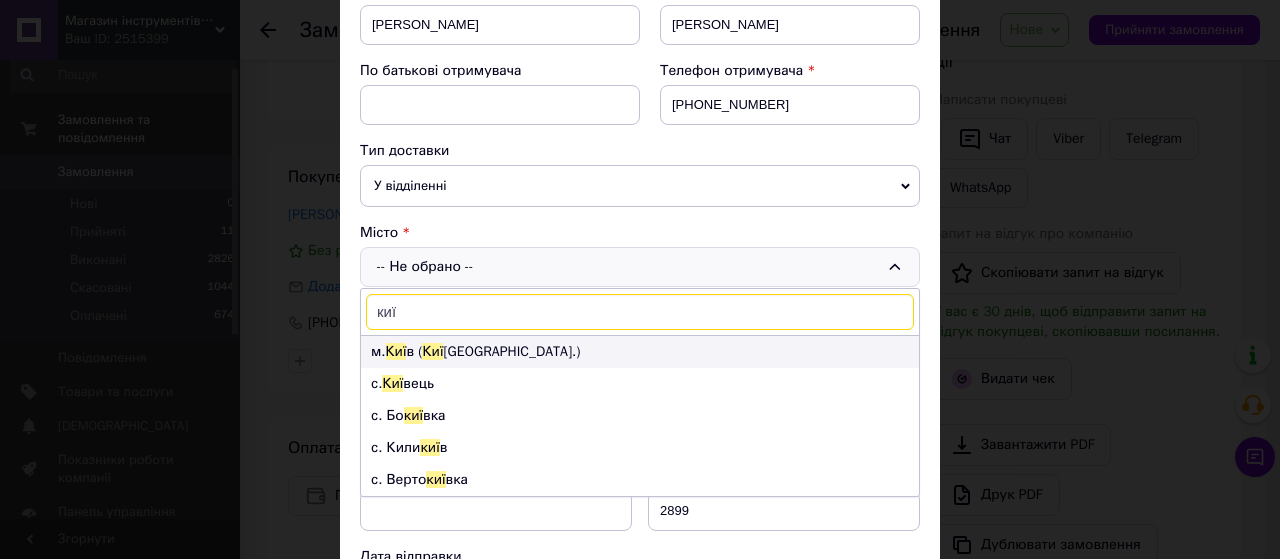 type on "киї" 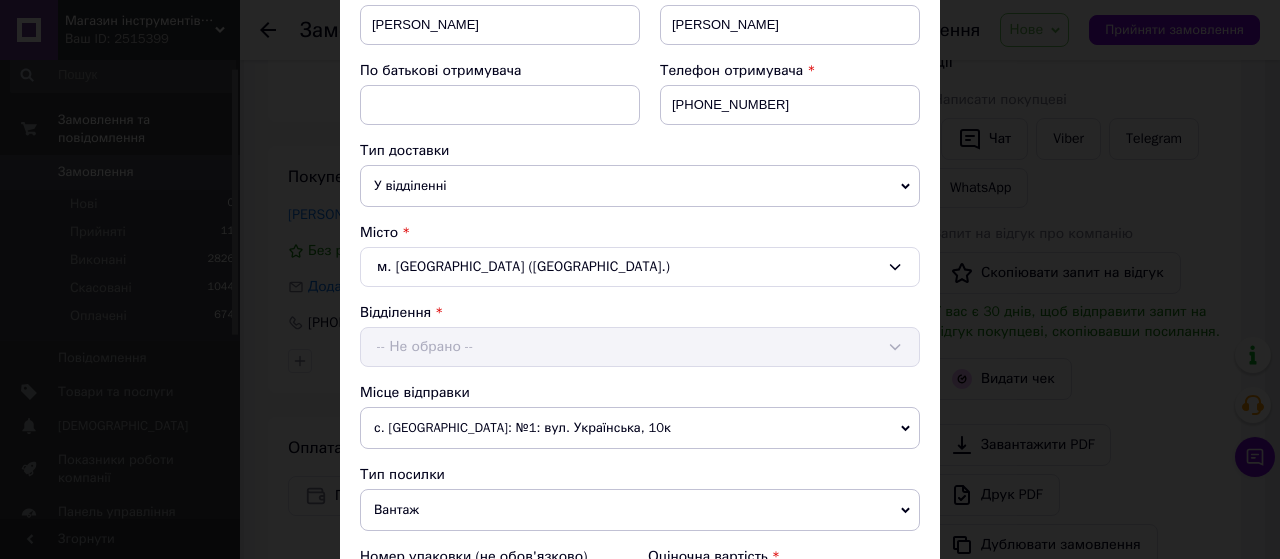 click on "Відділення -- Не обрано --" at bounding box center (640, 335) 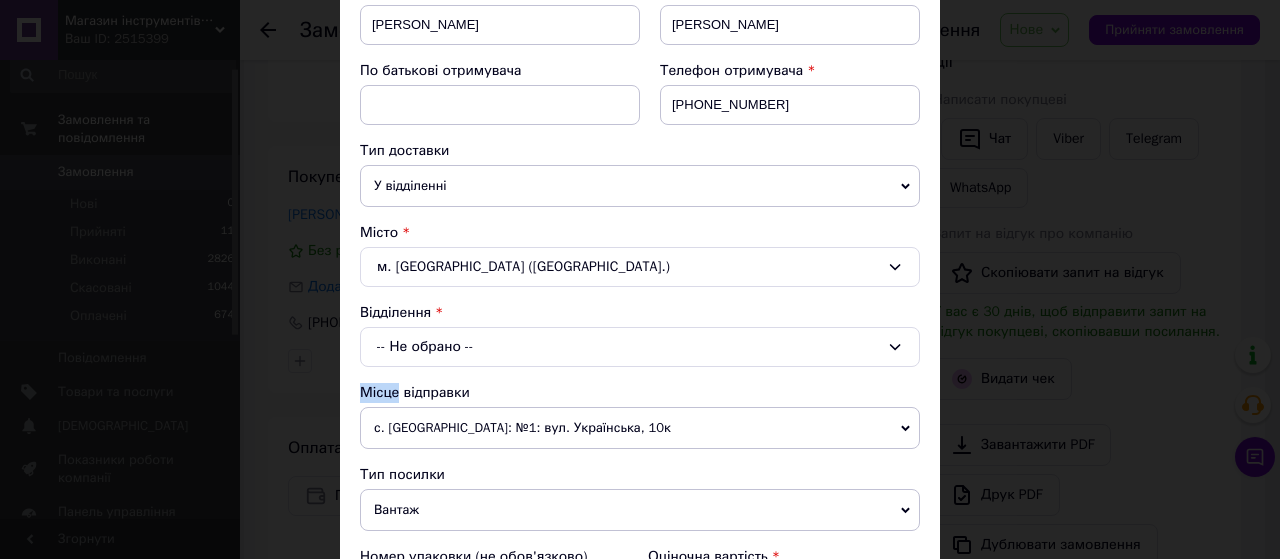 click on "-- Не обрано --" at bounding box center (640, 347) 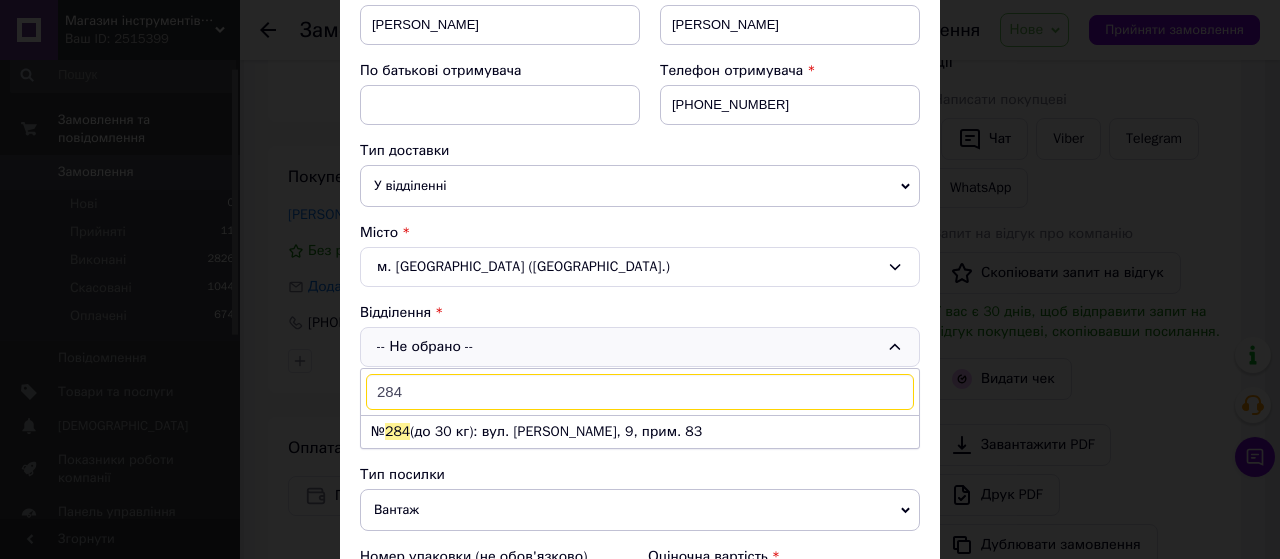 type on "284" 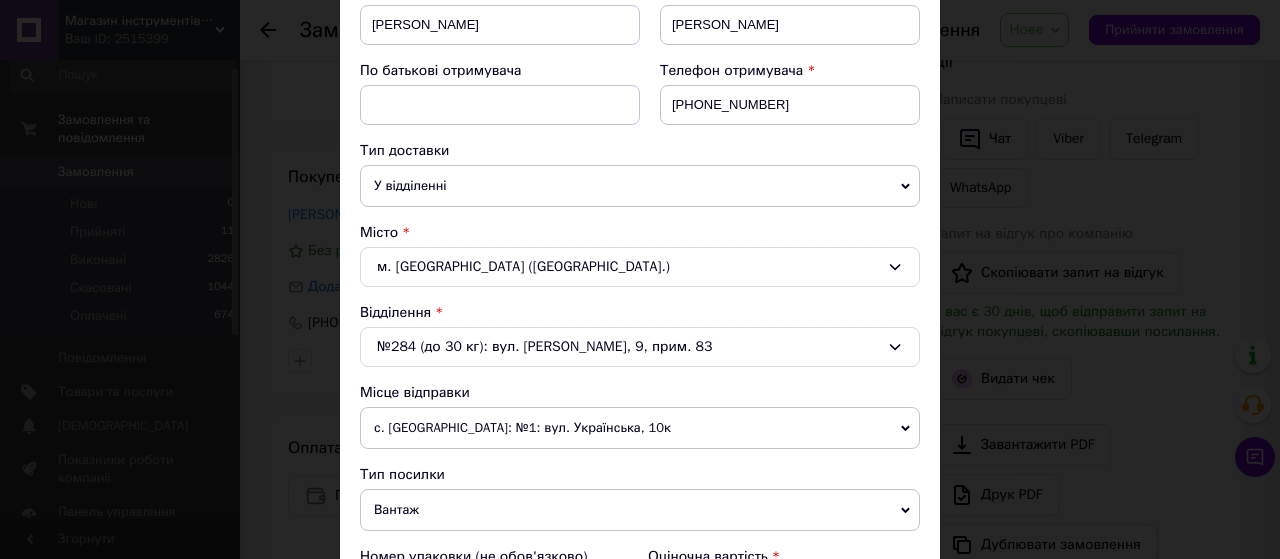 click on "с. [GEOGRAPHIC_DATA]: №1: вул. Українська, 10к" at bounding box center [640, 428] 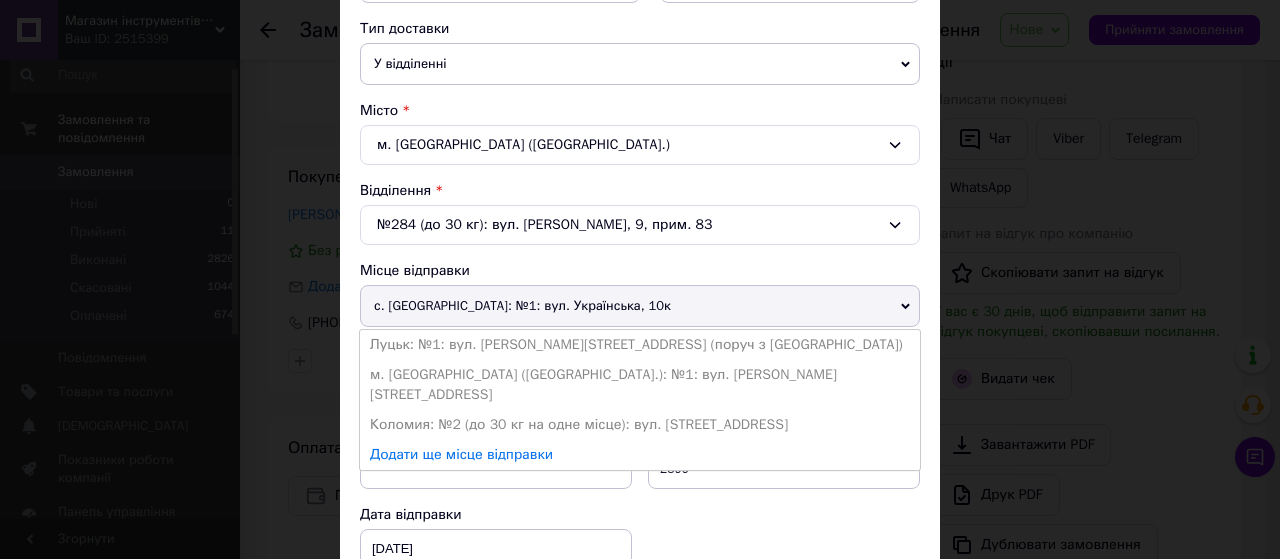 scroll, scrollTop: 456, scrollLeft: 0, axis: vertical 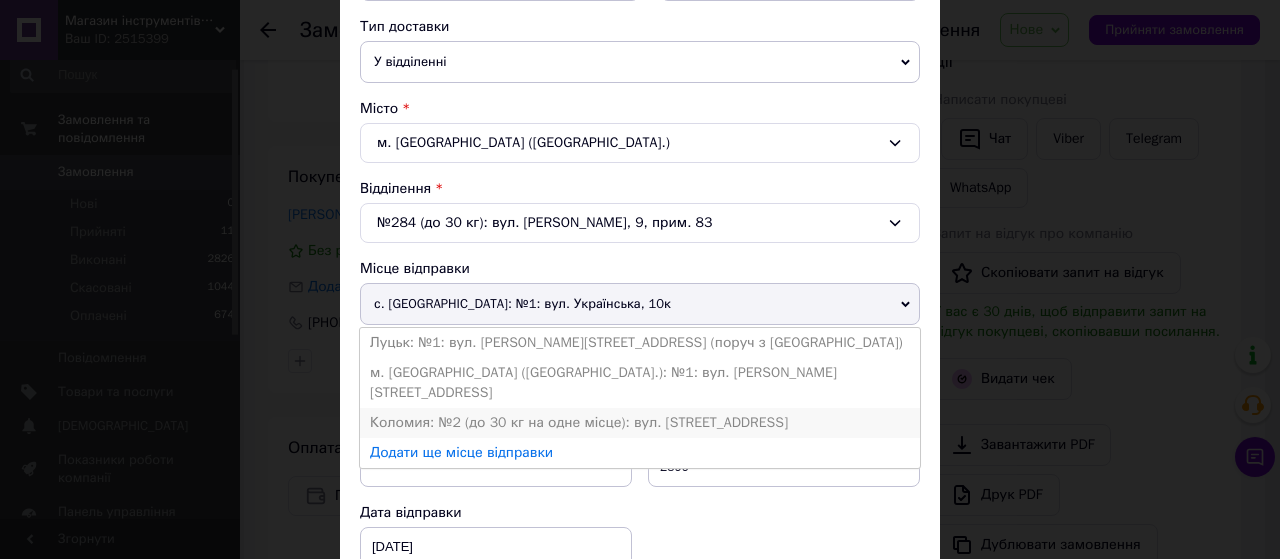 click on "Коломия: №2 (до 30 кг на одне місце): вул. [STREET_ADDRESS]" at bounding box center [640, 423] 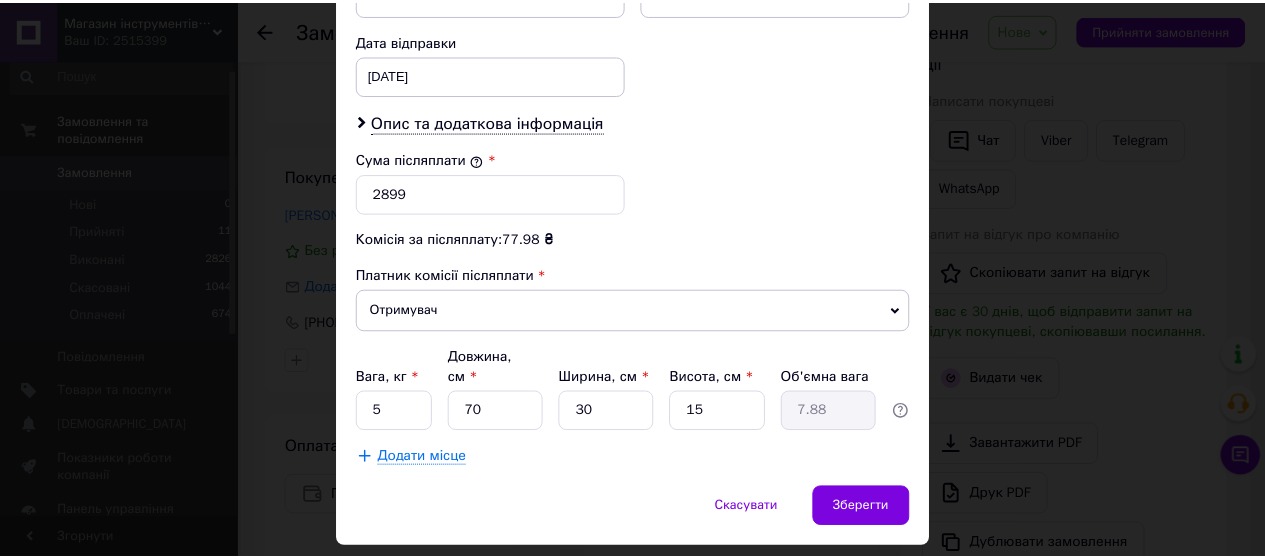 scroll, scrollTop: 956, scrollLeft: 0, axis: vertical 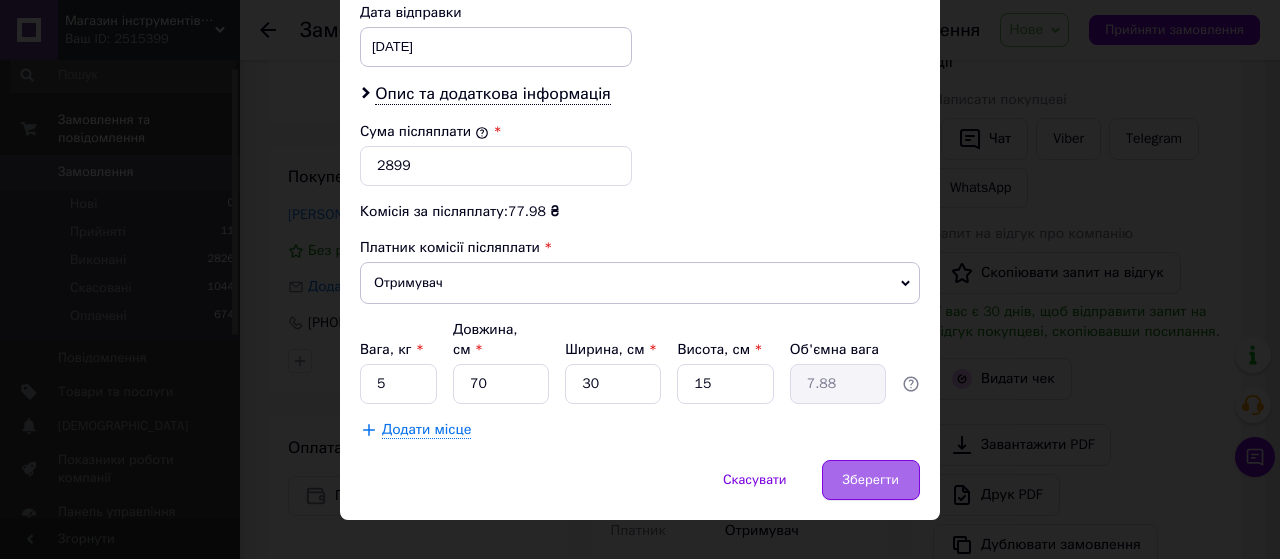 click on "Зберегти" at bounding box center (871, 480) 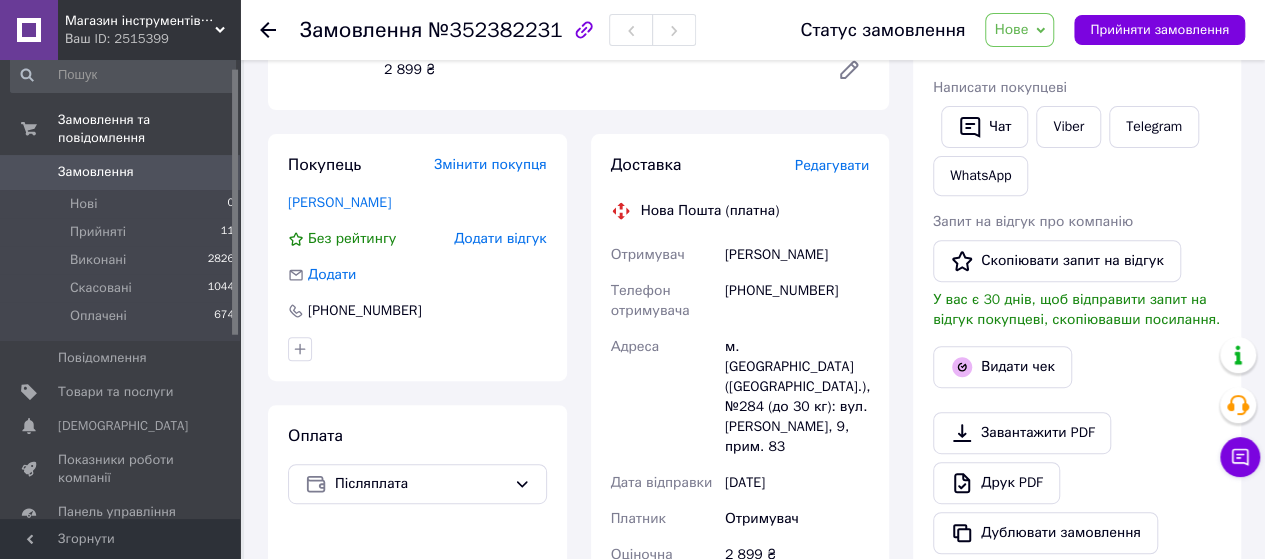 scroll, scrollTop: 0, scrollLeft: 0, axis: both 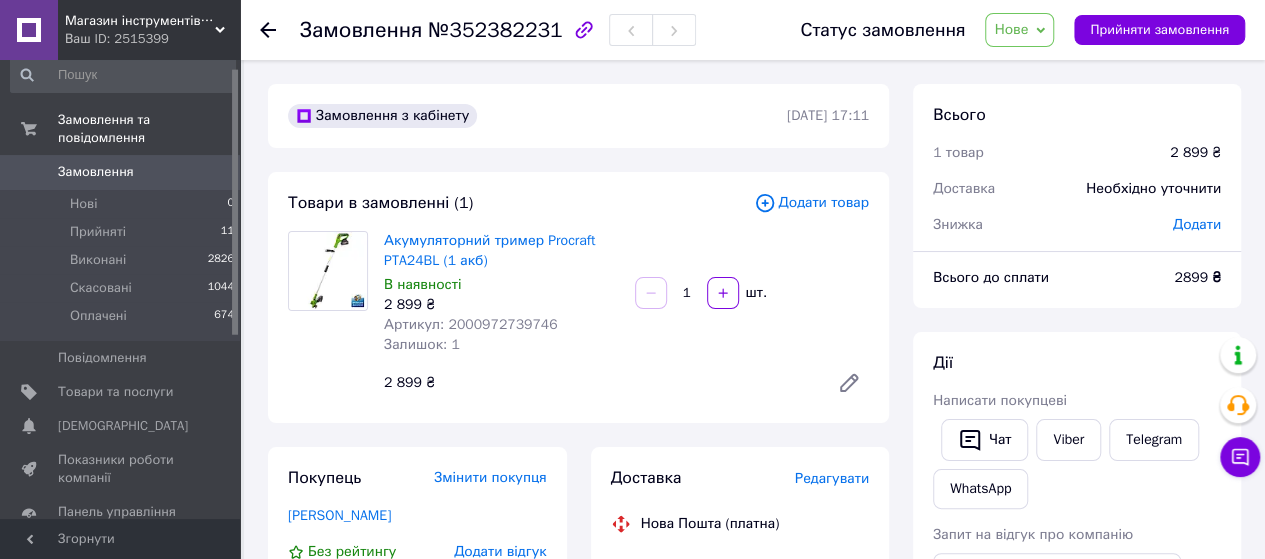 click on "Нове" at bounding box center (1019, 30) 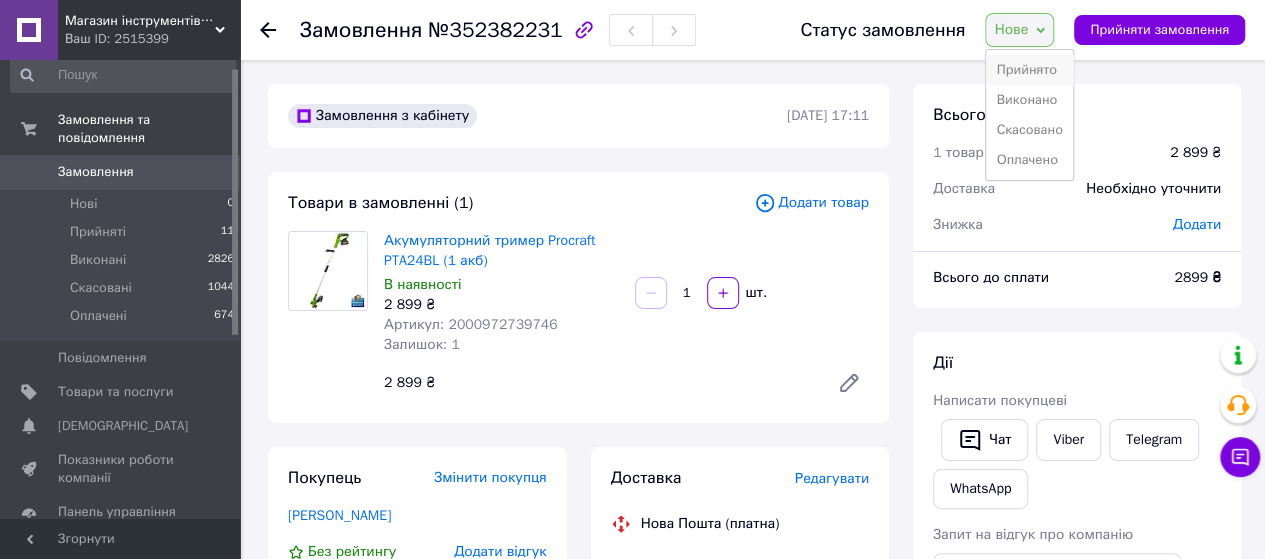 click on "Прийнято" at bounding box center (1029, 70) 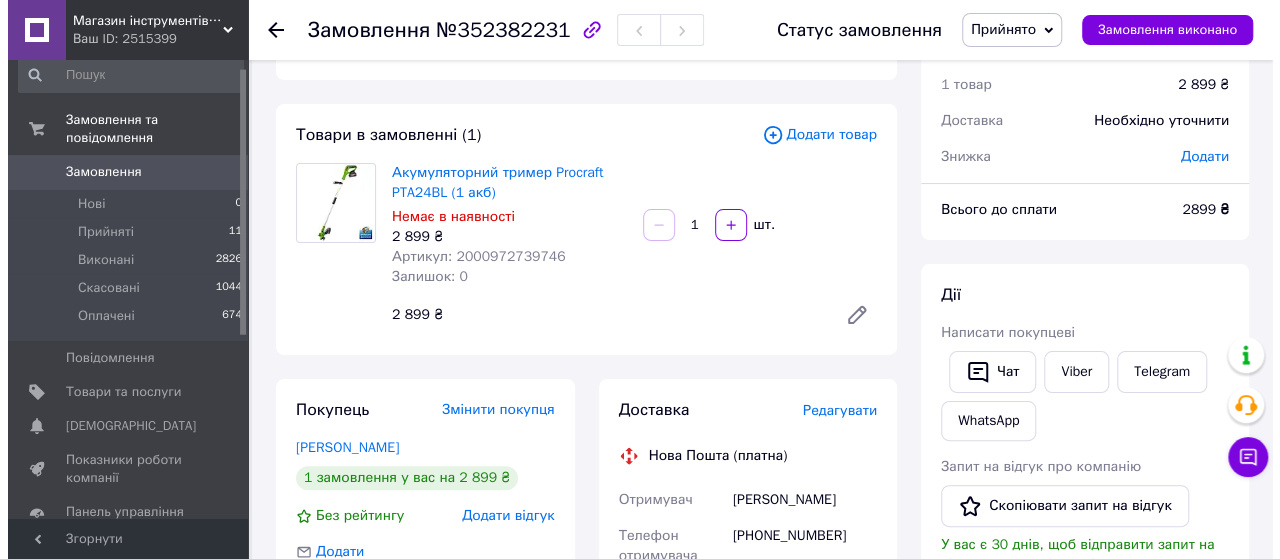 scroll, scrollTop: 0, scrollLeft: 0, axis: both 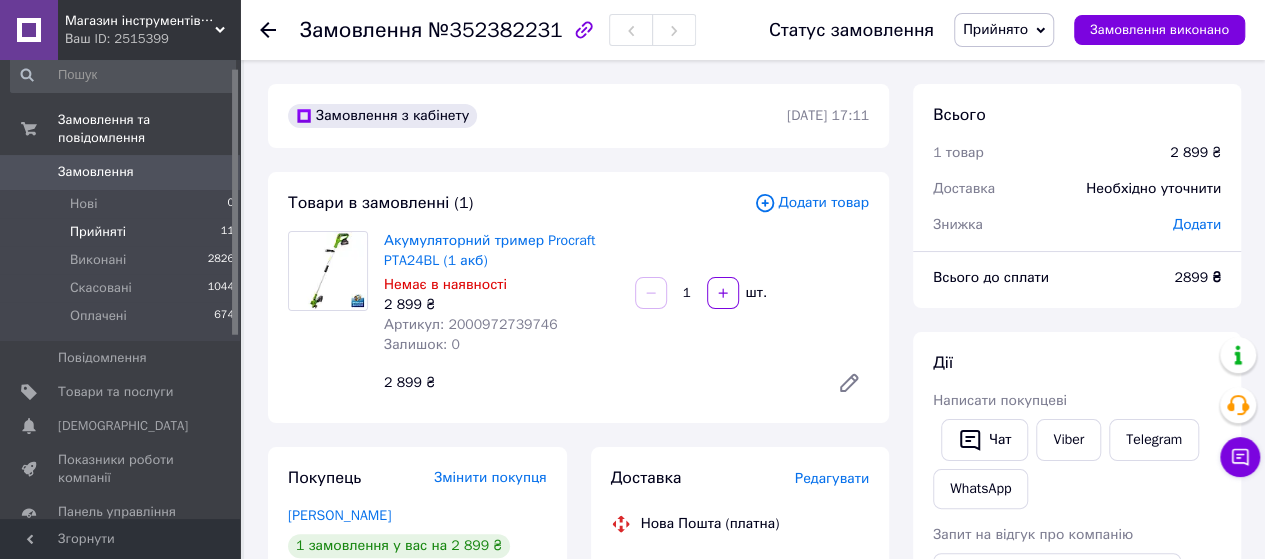 click on "Прийняті" at bounding box center (98, 232) 